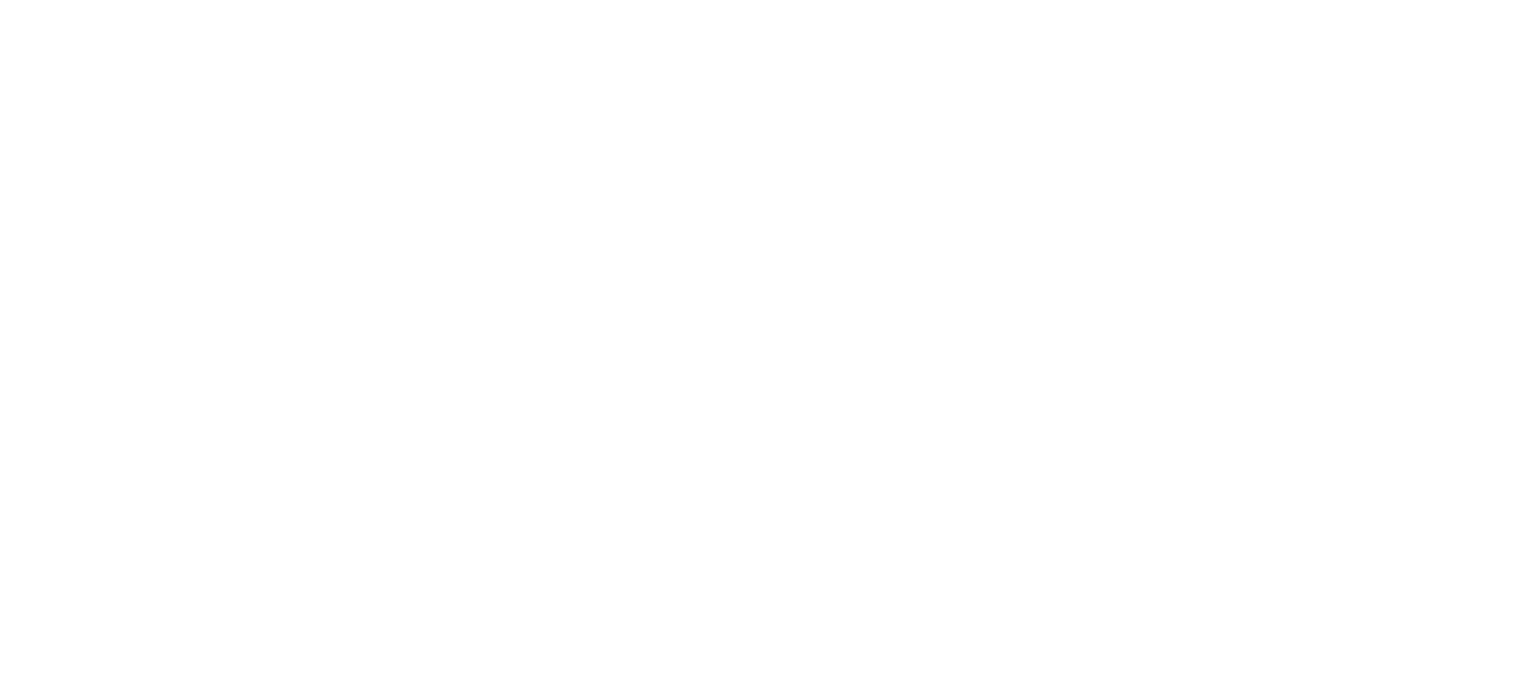 scroll, scrollTop: 0, scrollLeft: 0, axis: both 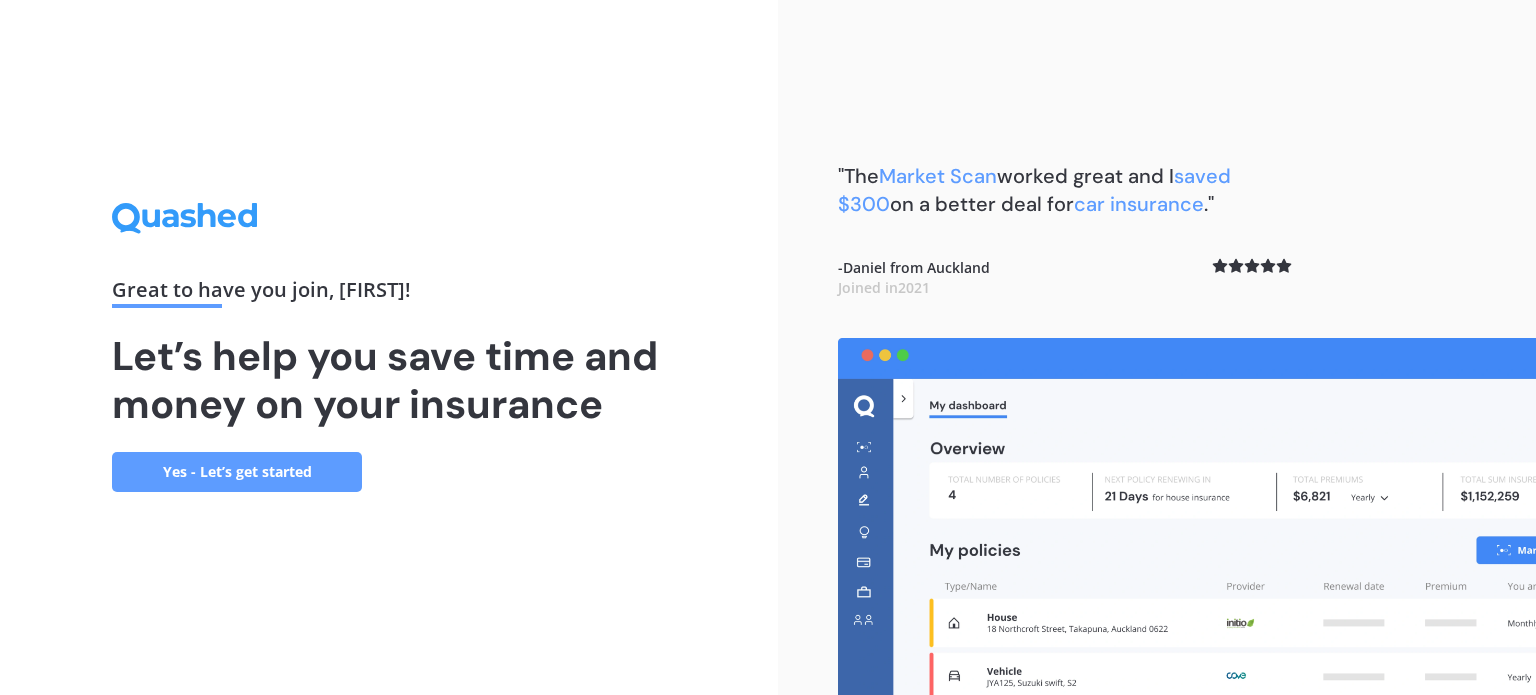 click on "Yes - Let’s get started" at bounding box center (237, 472) 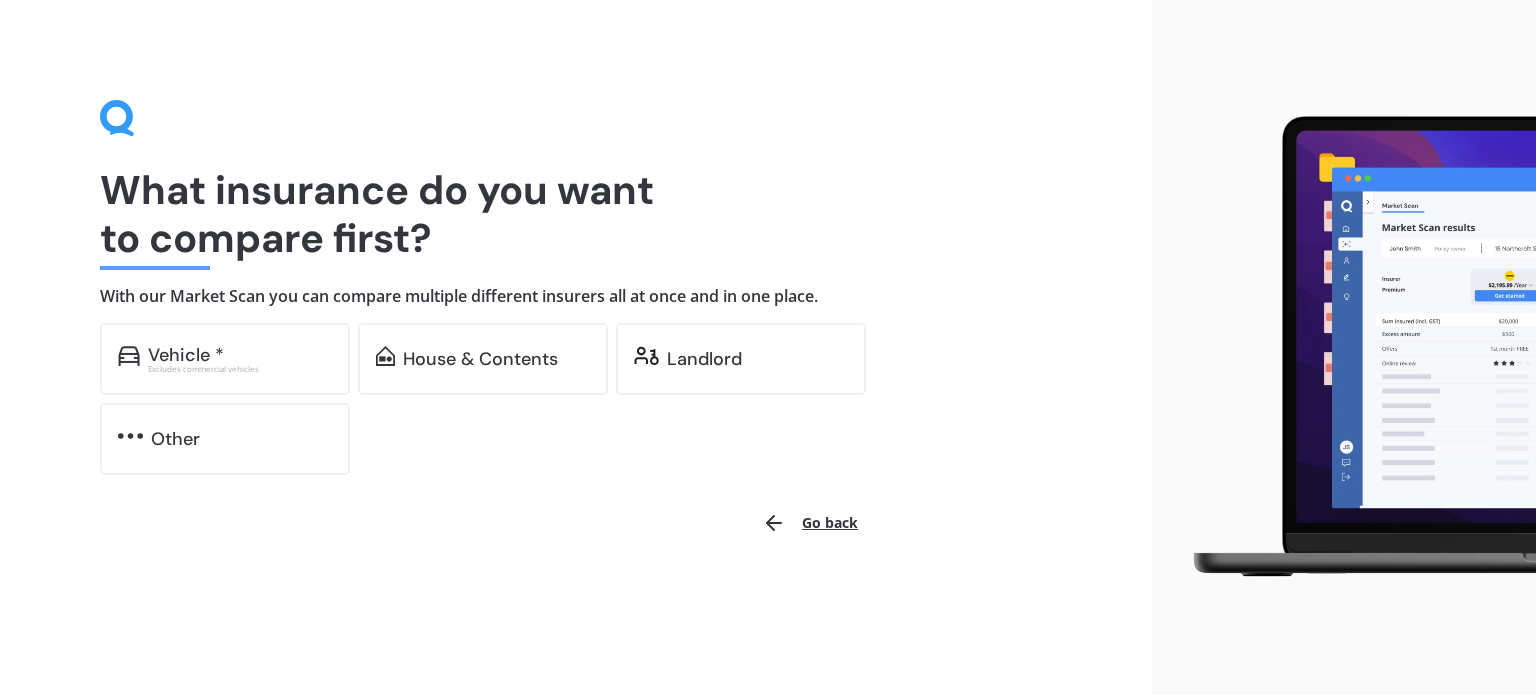 click on "What insurance do you want to compare first? With our Market Scan you can compare multiple different insurers all at once and in one place. Show me options online Select the cover you want to compare Vehicle * Excludes commercial vehicles House & Contents Landlord Other Go back" at bounding box center [576, 347] 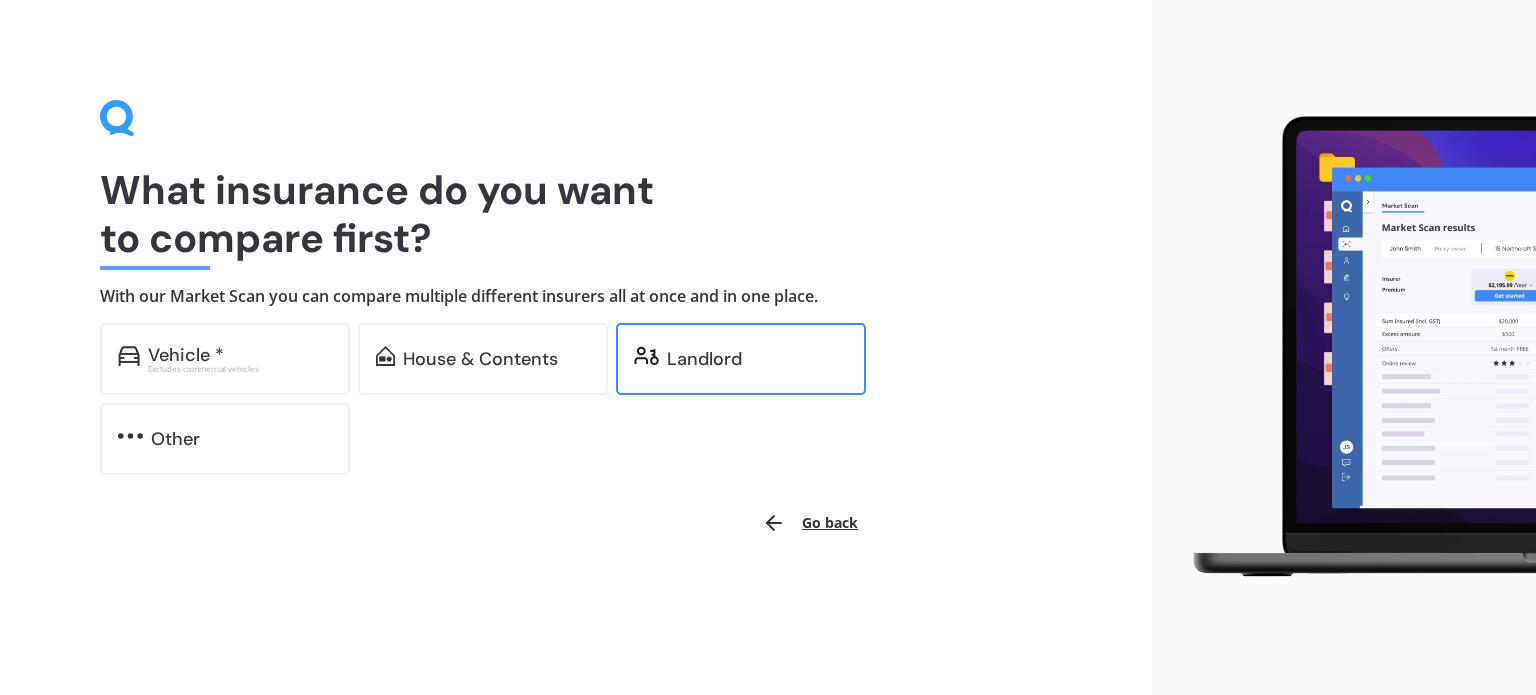 click on "Landlord" at bounding box center [186, 355] 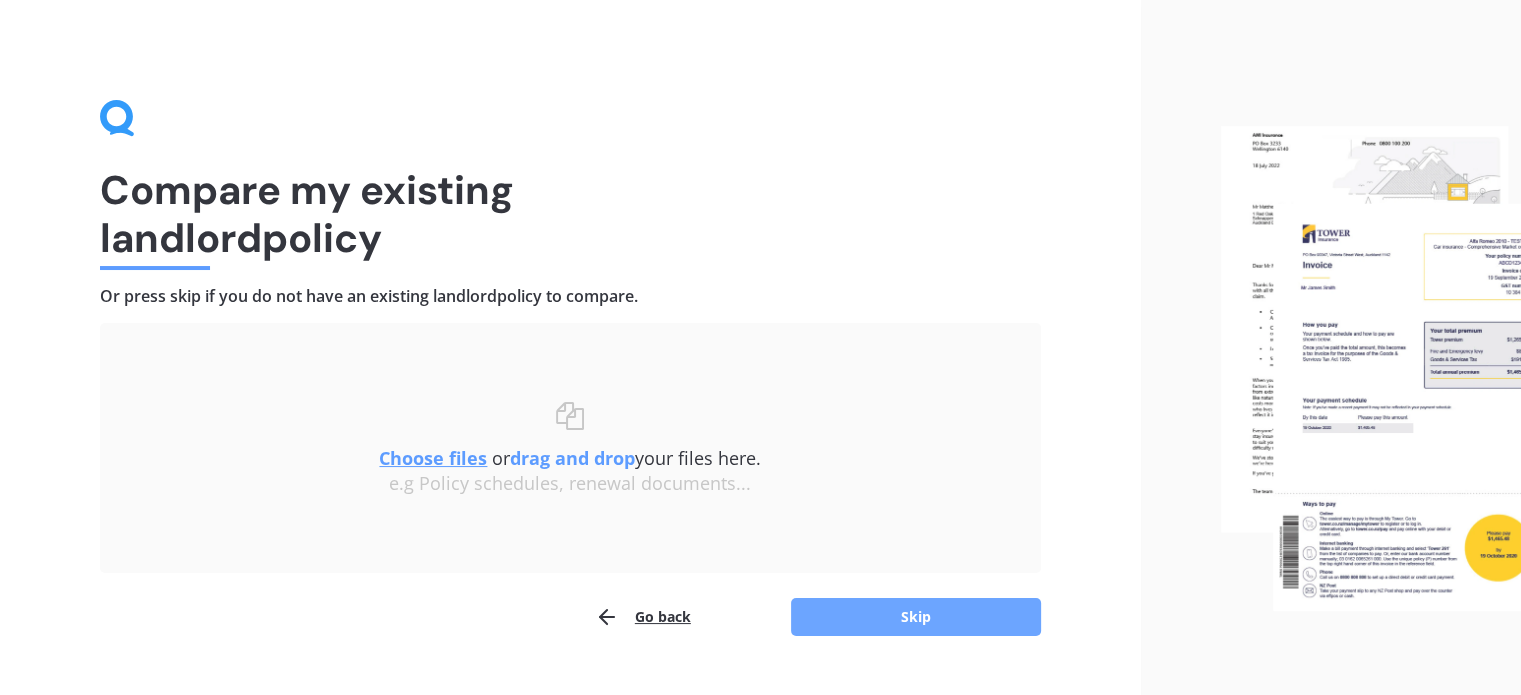 click on "Skip" at bounding box center [916, 617] 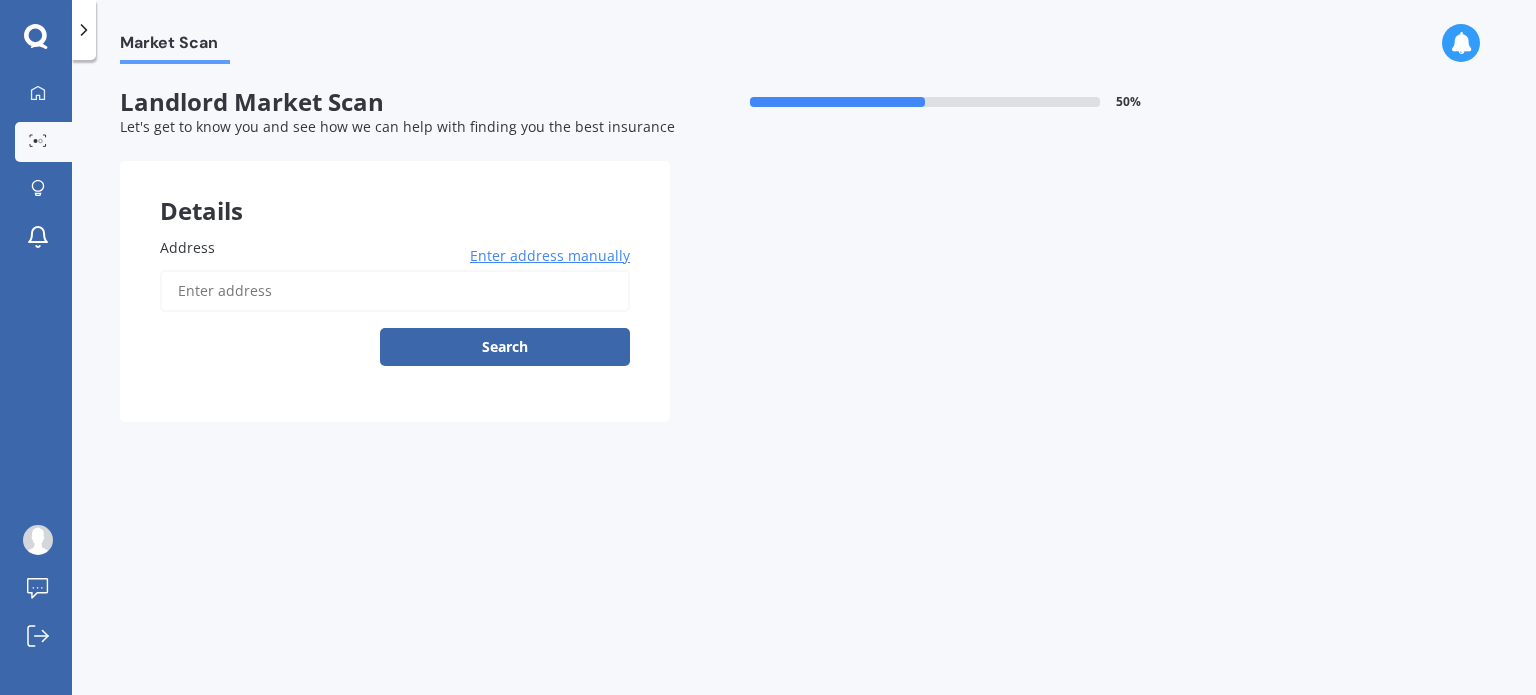 click on "Enter address manually" at bounding box center (550, 256) 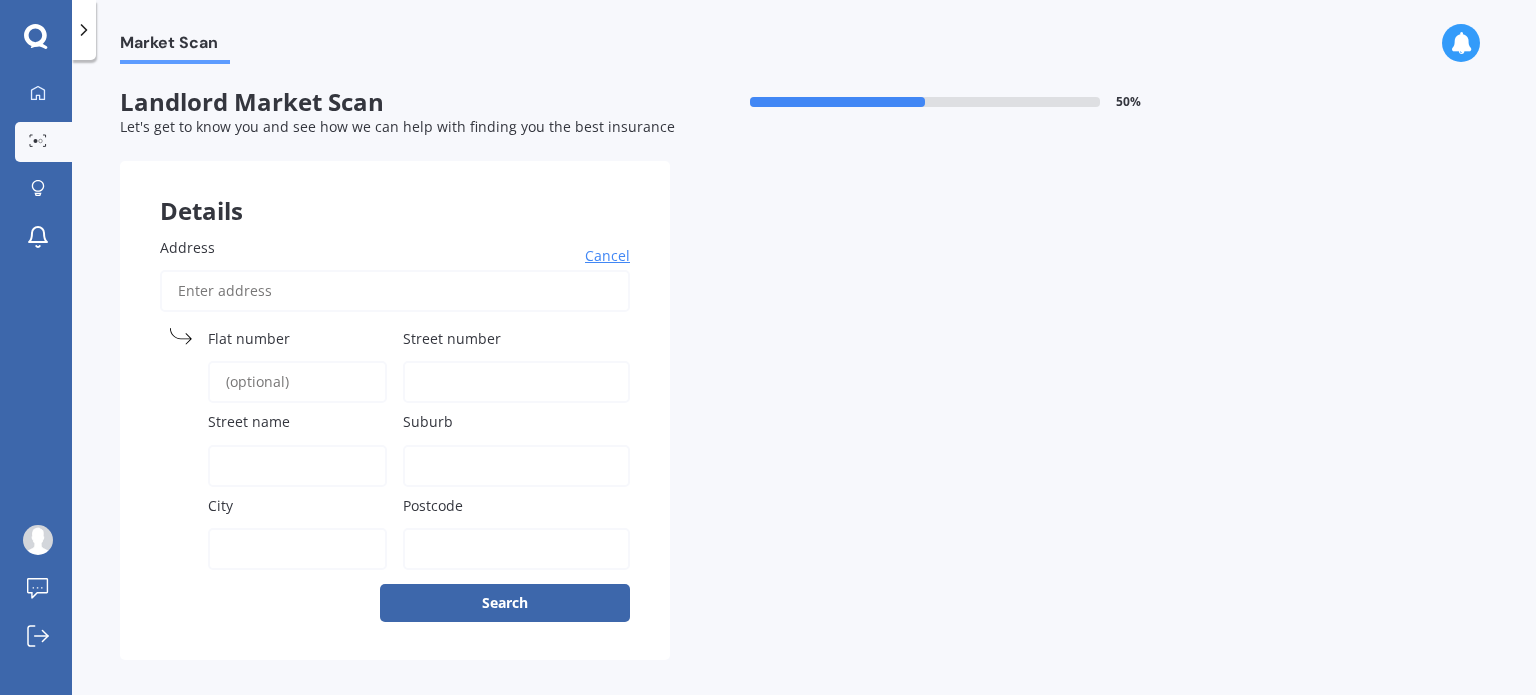 click on "Street number" at bounding box center (516, 382) 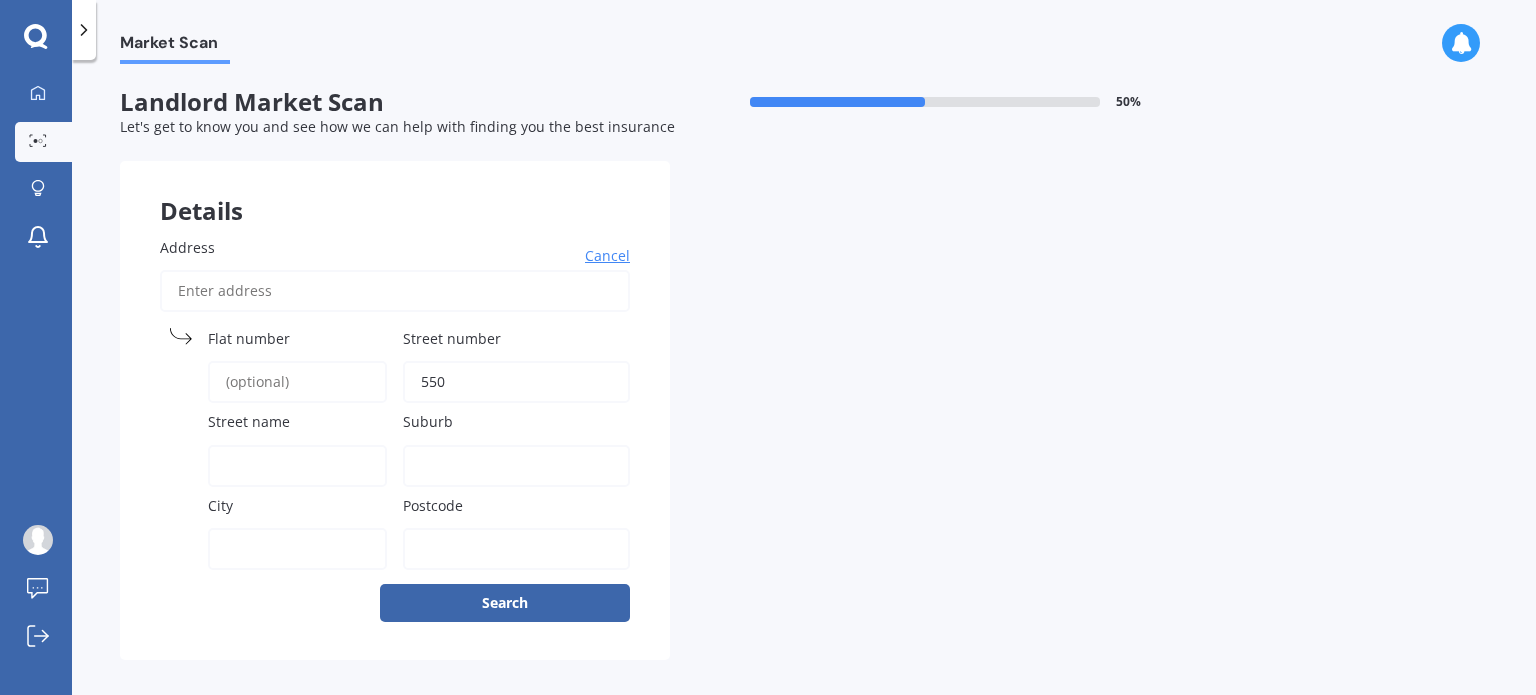 type on "550" 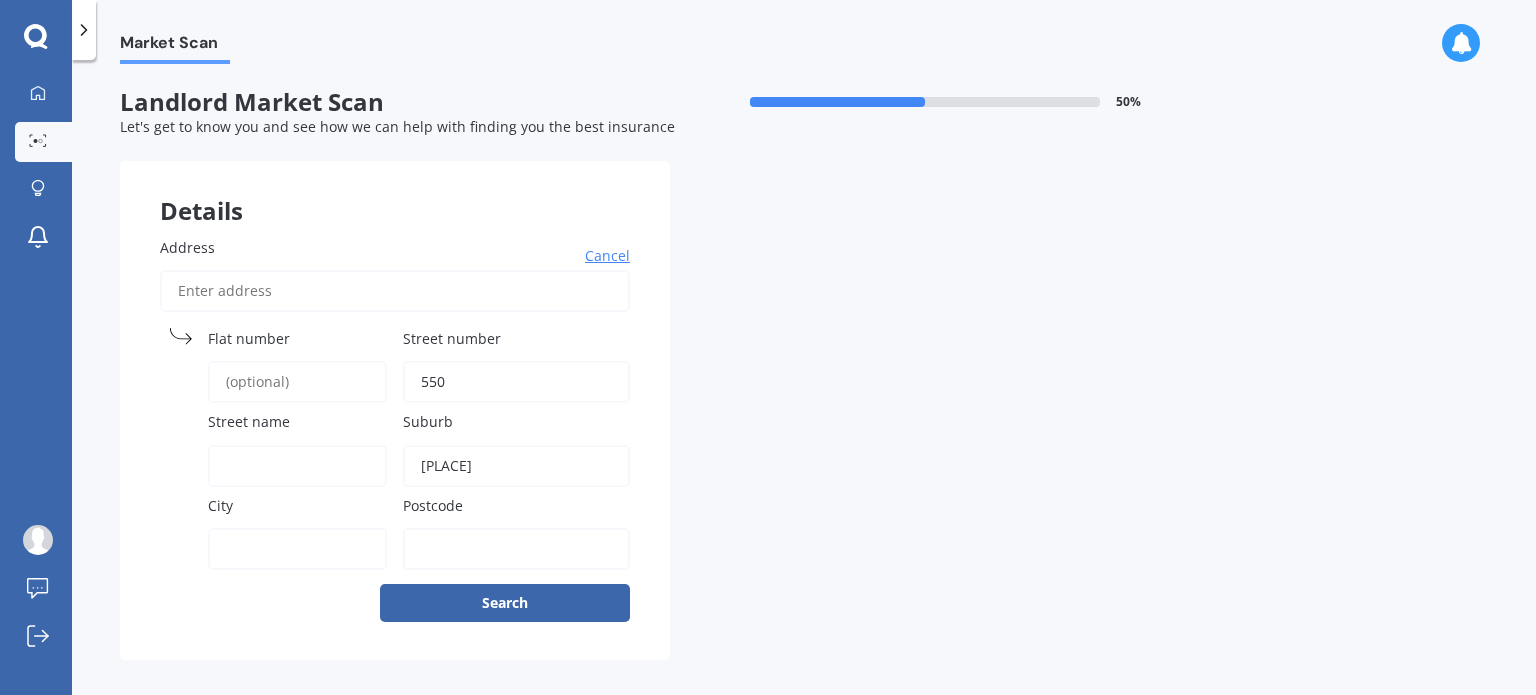type on "[PLACE]" 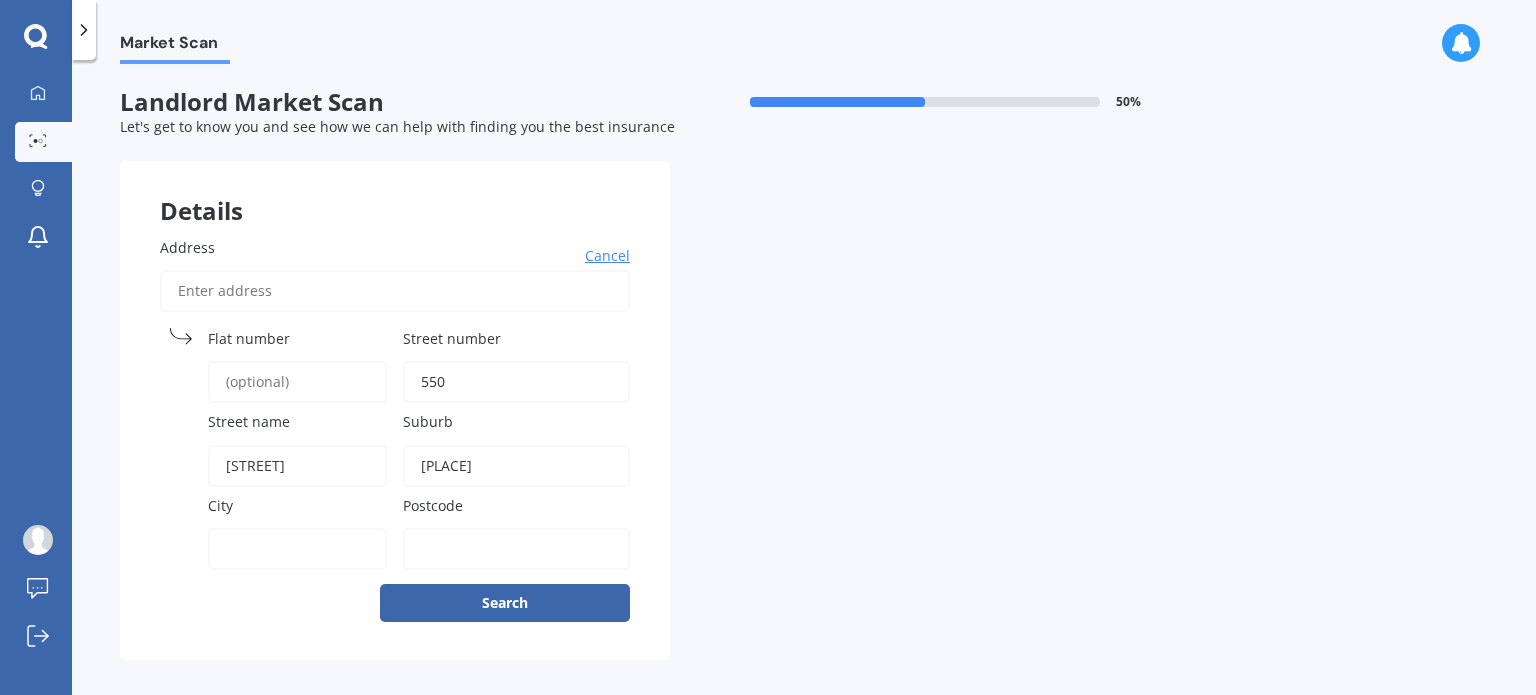 type on "[STREET]" 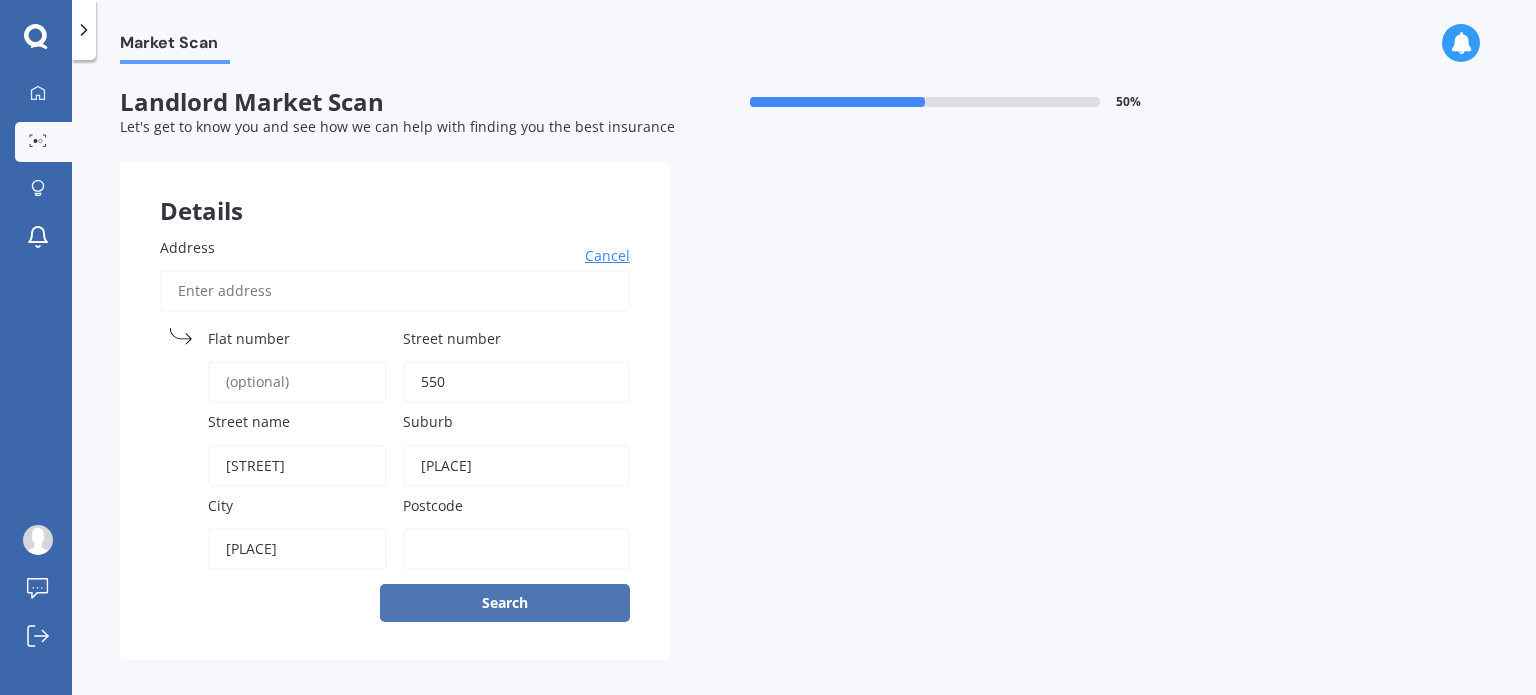 type on "[PLACE]" 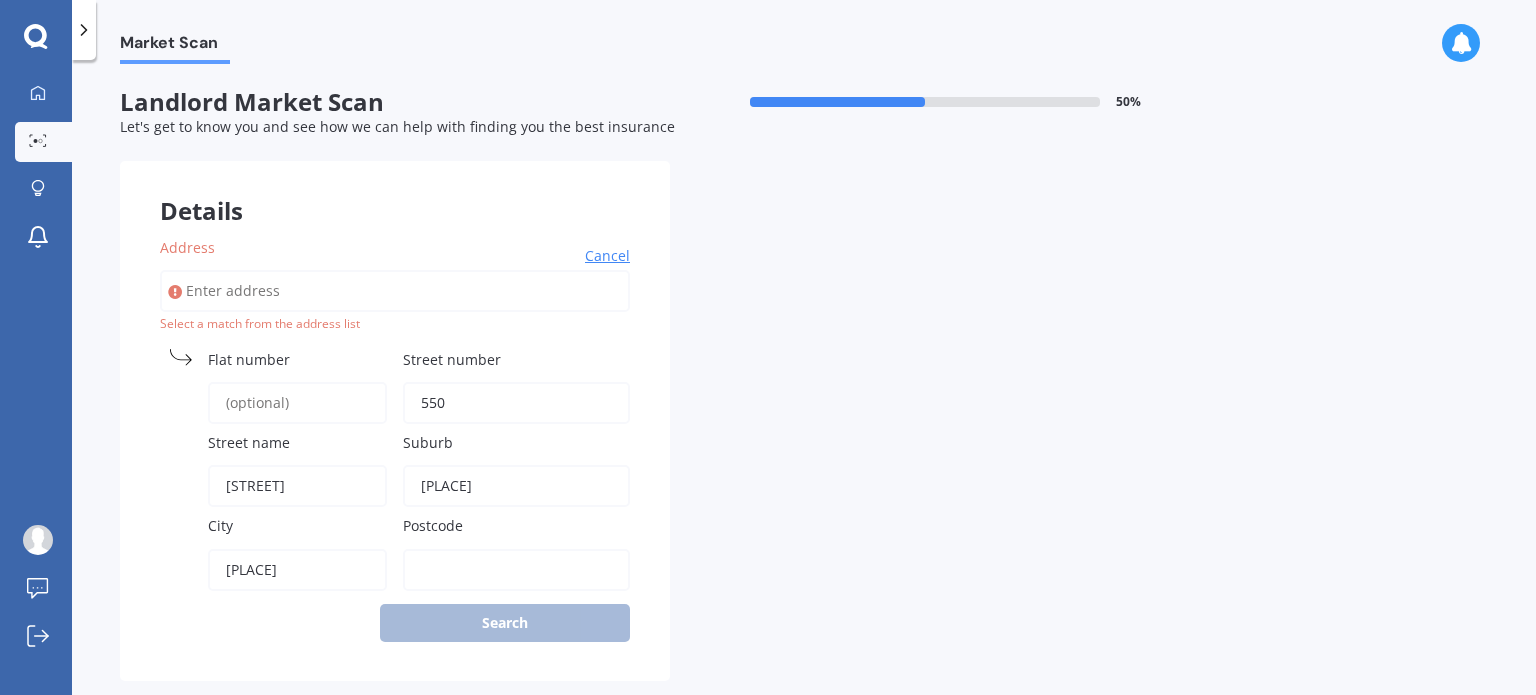 click on "Address" at bounding box center [395, 291] 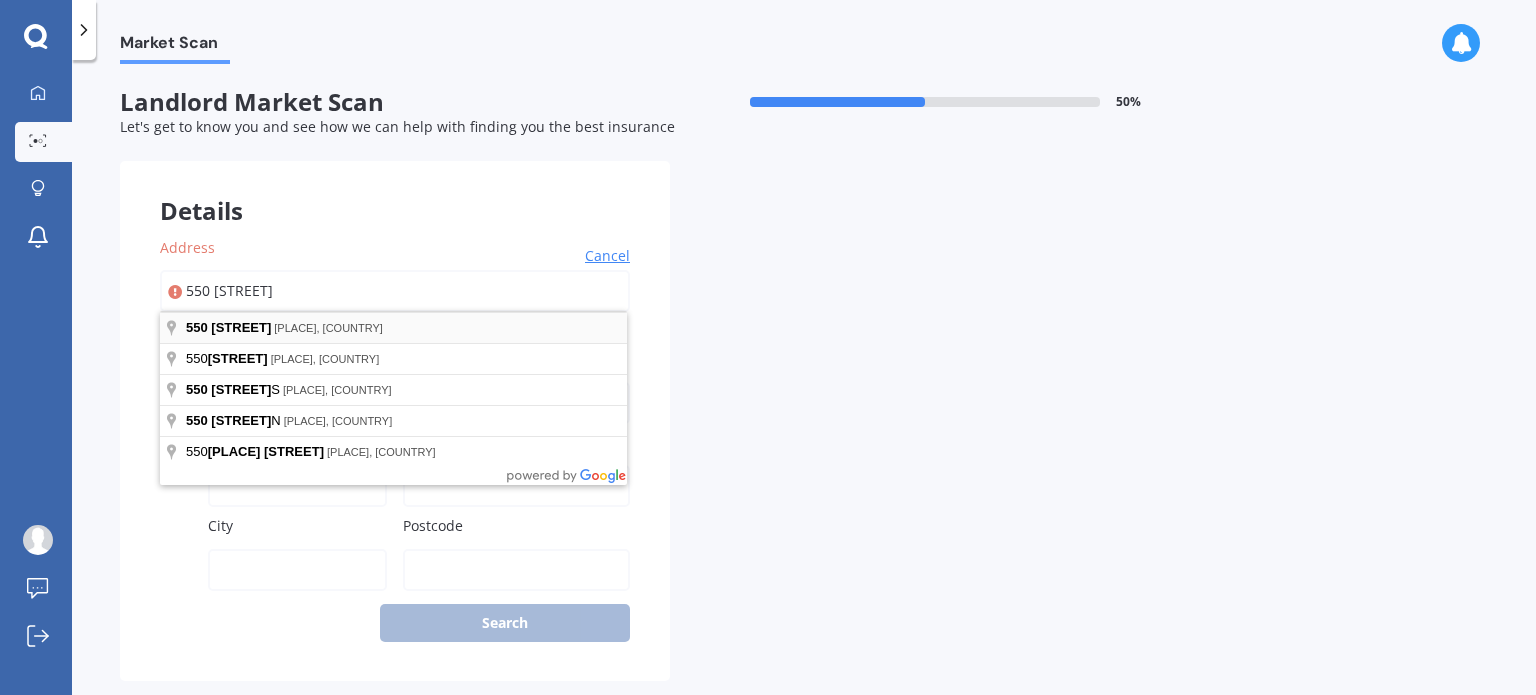 type on "550 [STREET]" 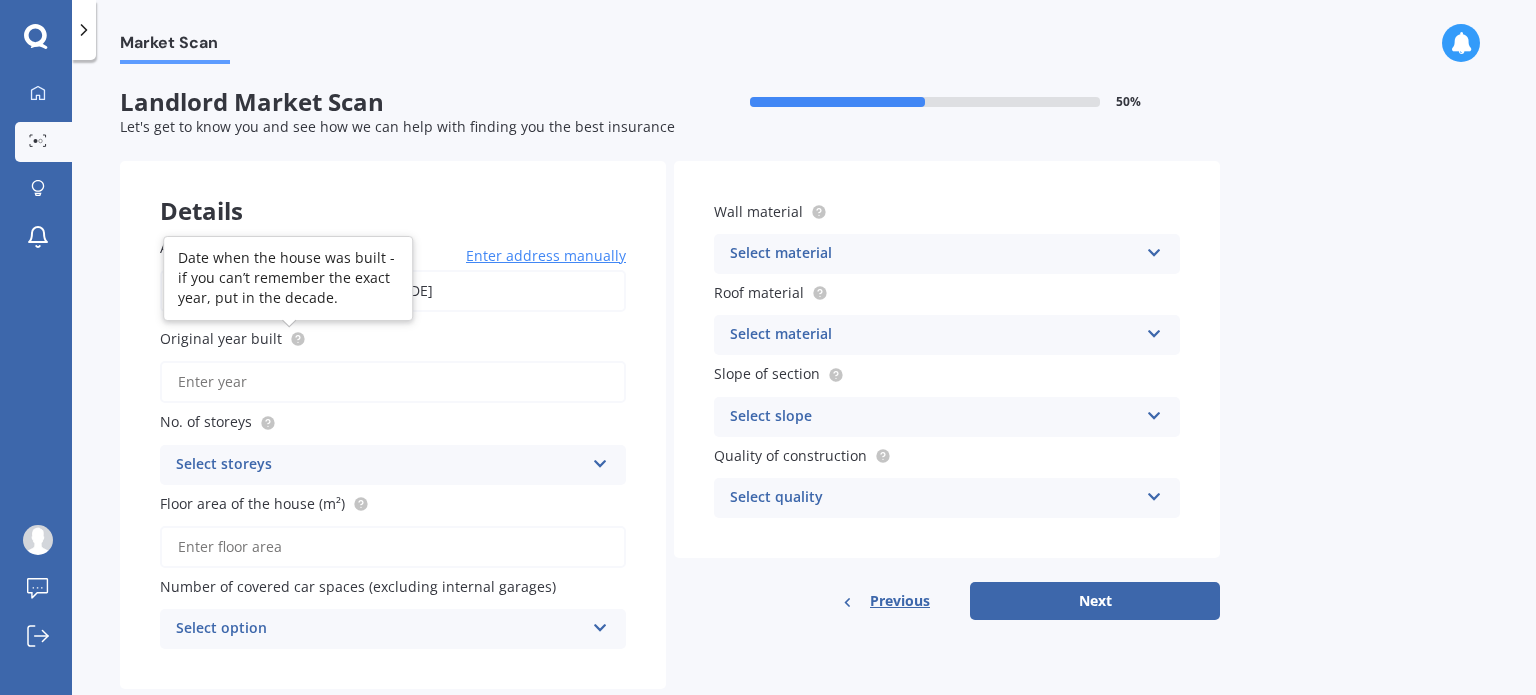 click at bounding box center [297, 339] 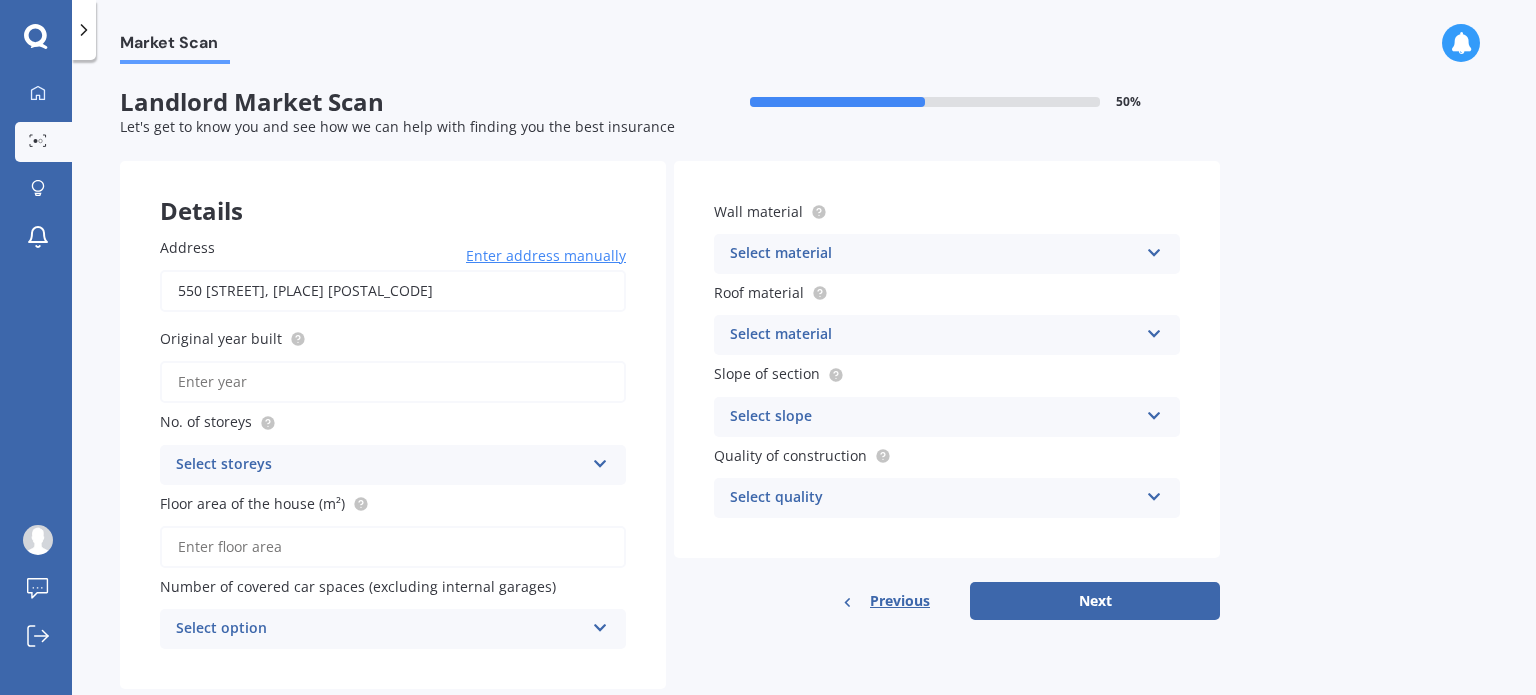 click on "Original year built" at bounding box center (221, 338) 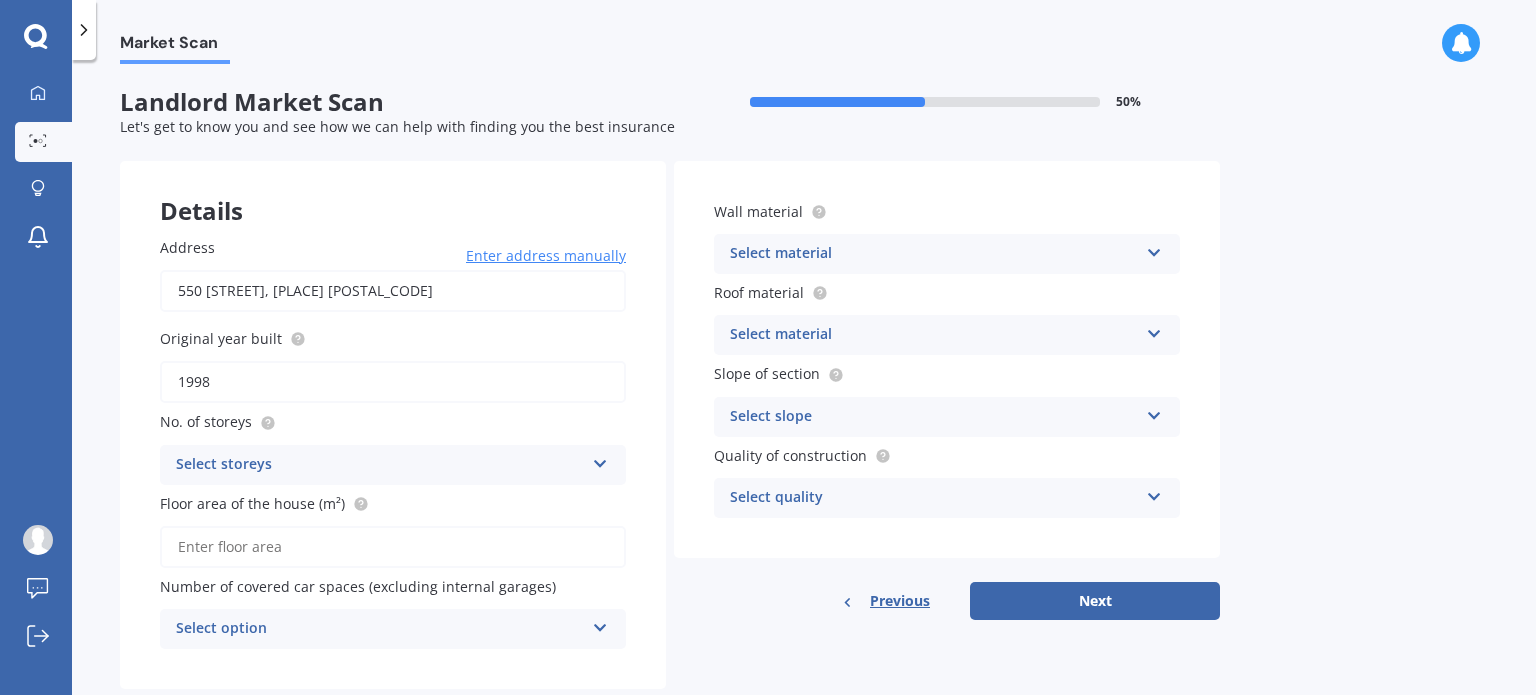 type on "1998" 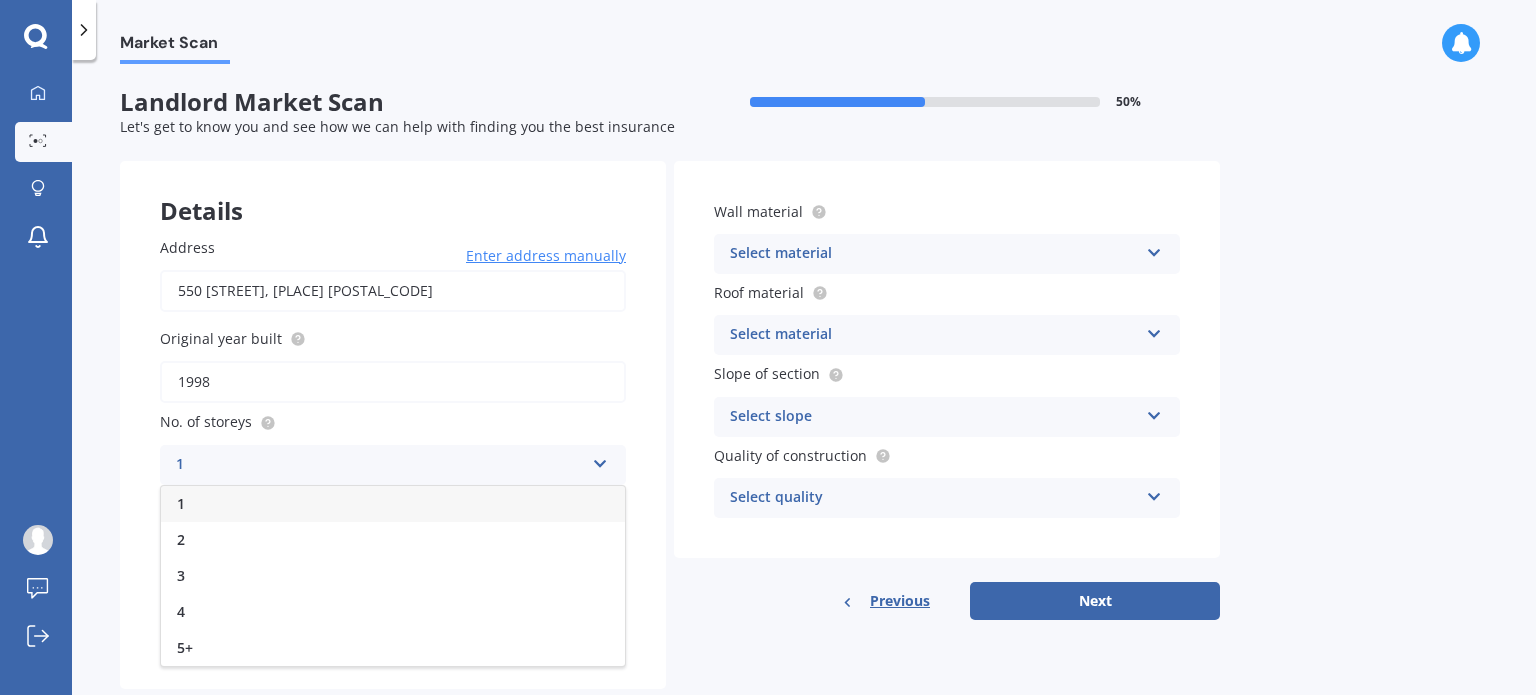 click on "1" at bounding box center (380, 465) 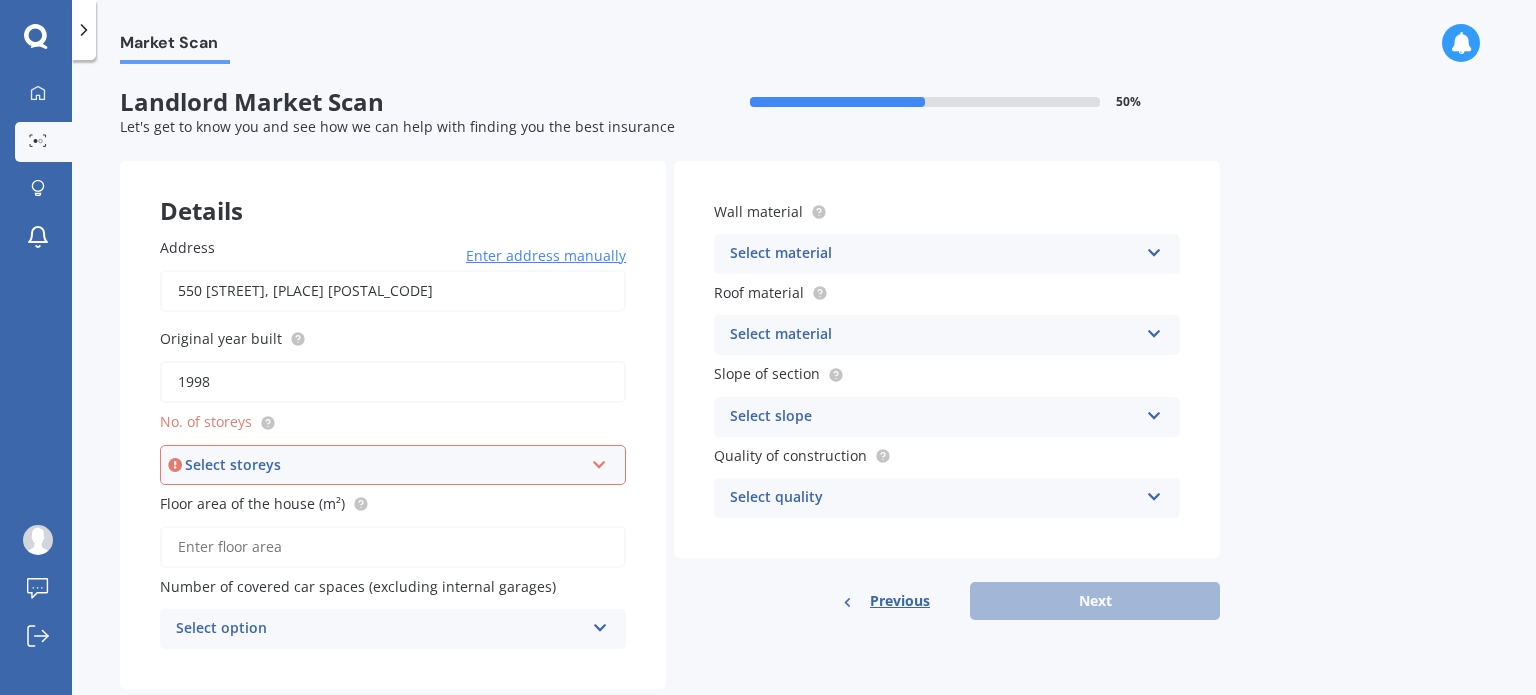 click at bounding box center (599, 461) 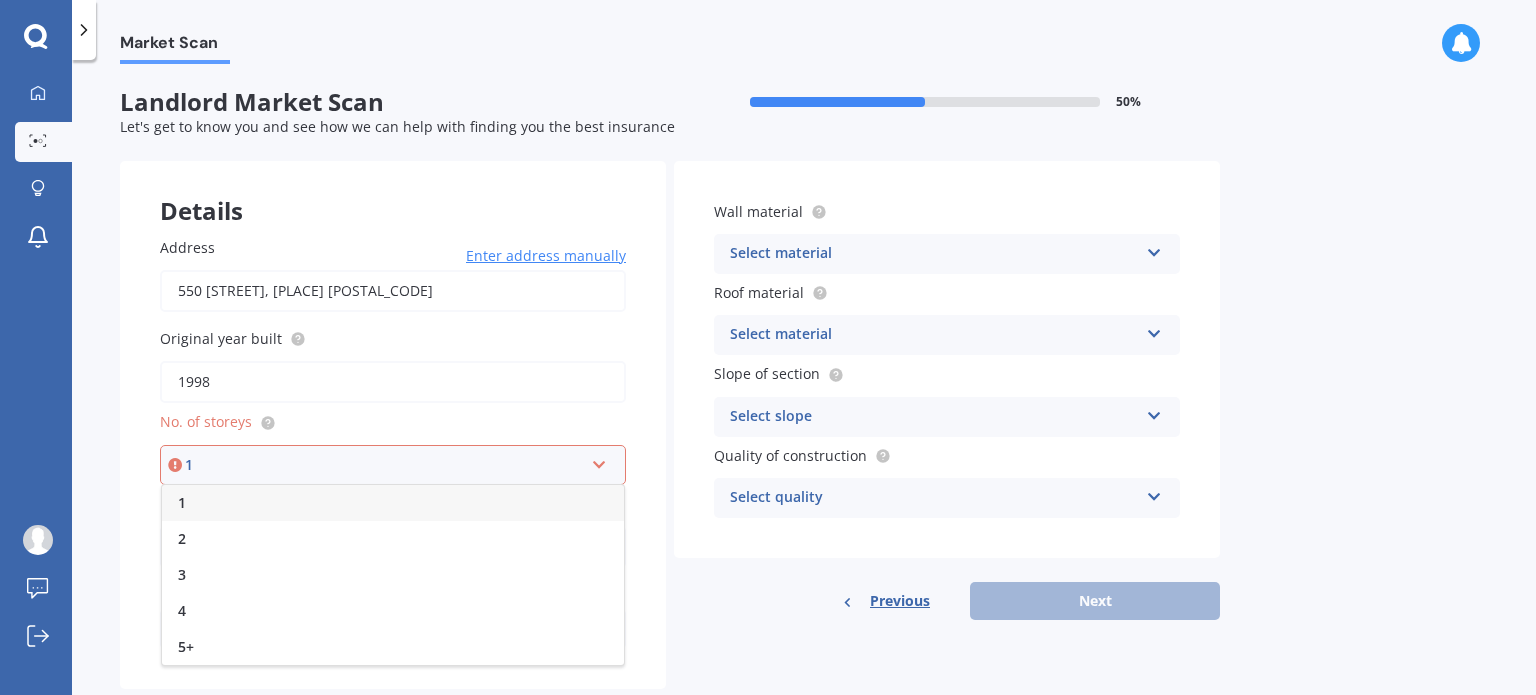 click on "1" at bounding box center [393, 503] 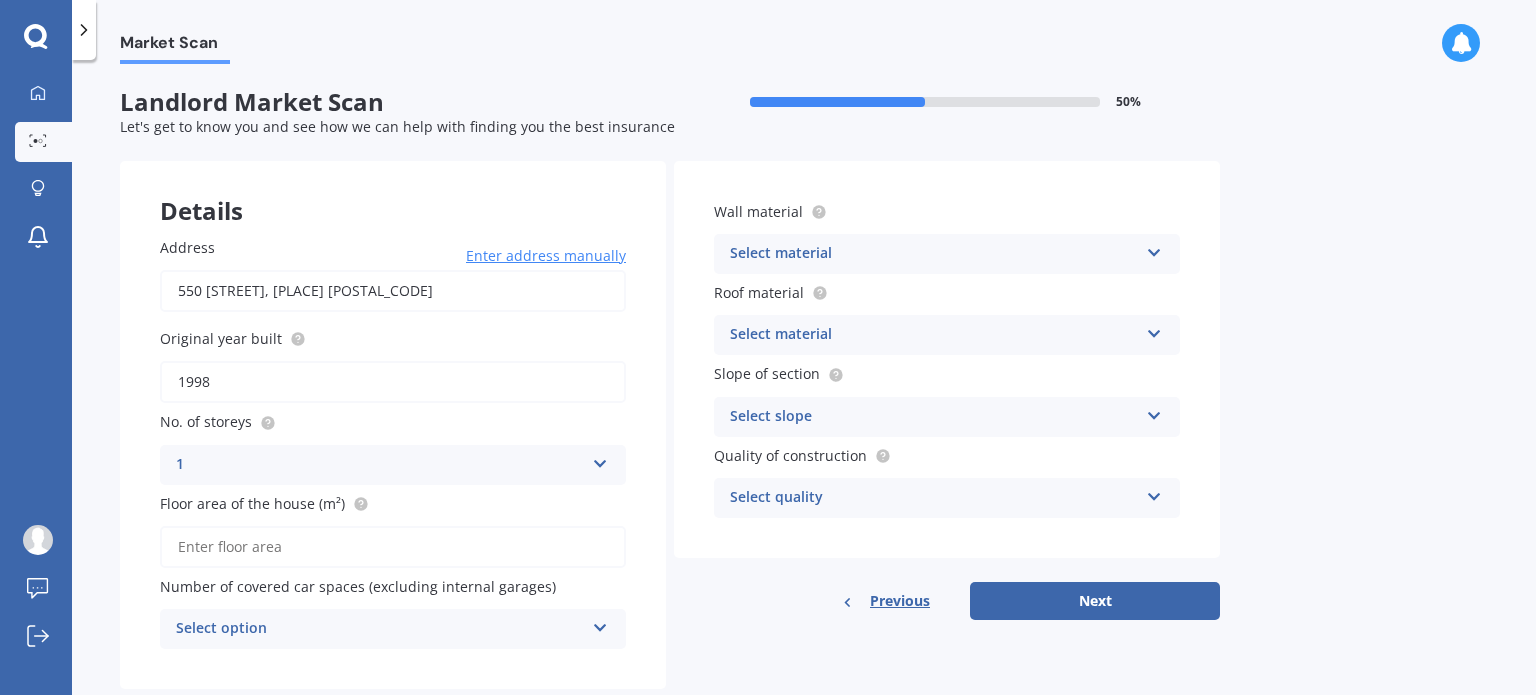 click on "Floor area of the house (m²)" at bounding box center (393, 547) 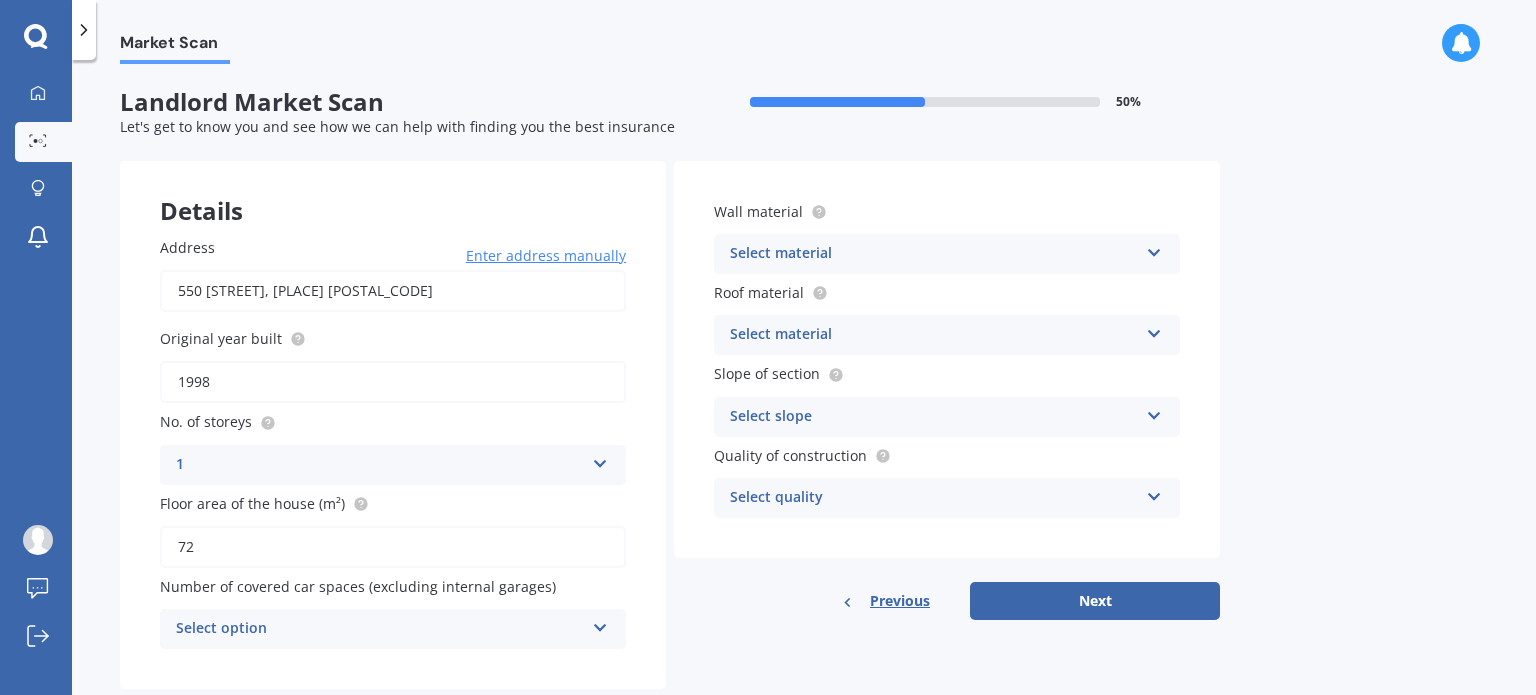click at bounding box center [600, 460] 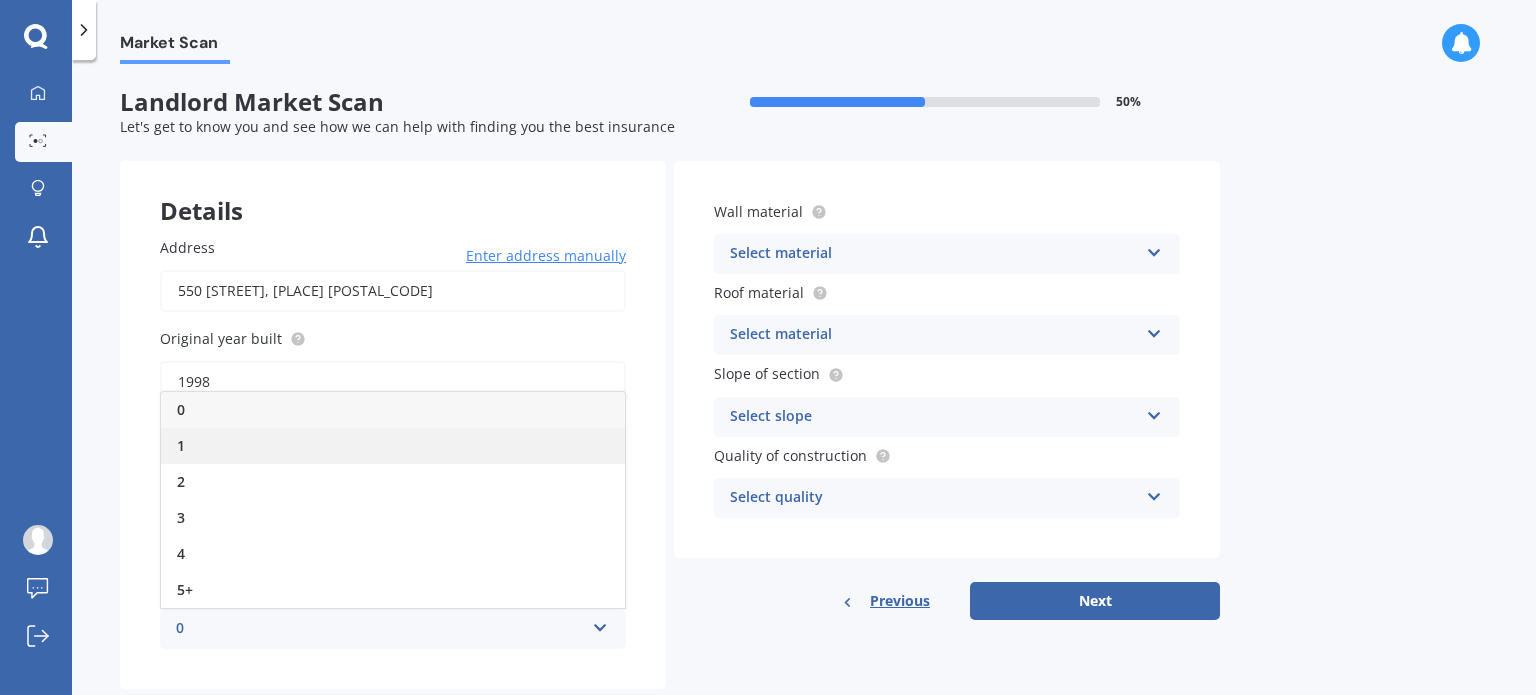 click on "1" at bounding box center (393, 446) 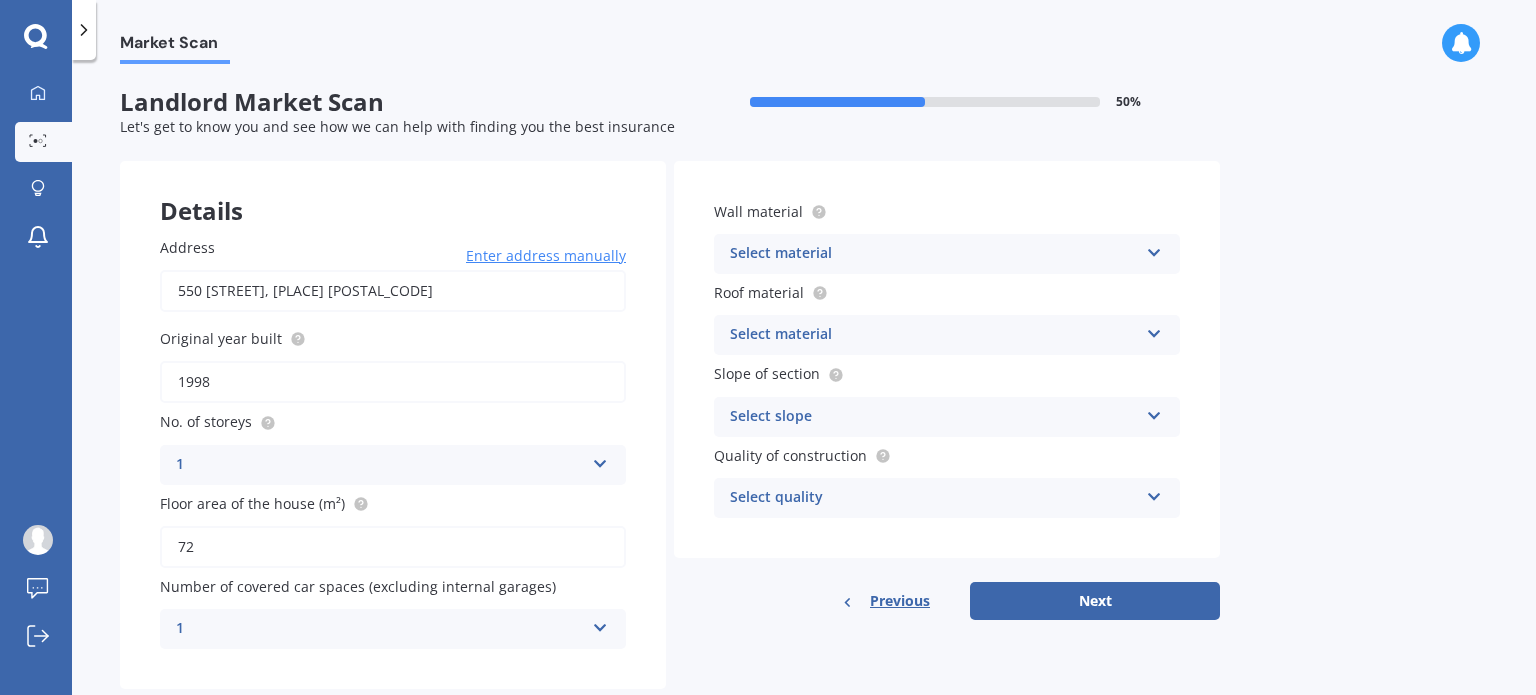 click on "Address 550 [STREET], [PLACE] [POSTAL_CODE] Enter address manually Search Original year built 1998 No. of storeys 1 1 2 3 4 5+ Floor area of the house (m²) 72 Number of covered car spaces (excluding internal garages) 1 0 1 2 3 4 5+" at bounding box center [393, 443] 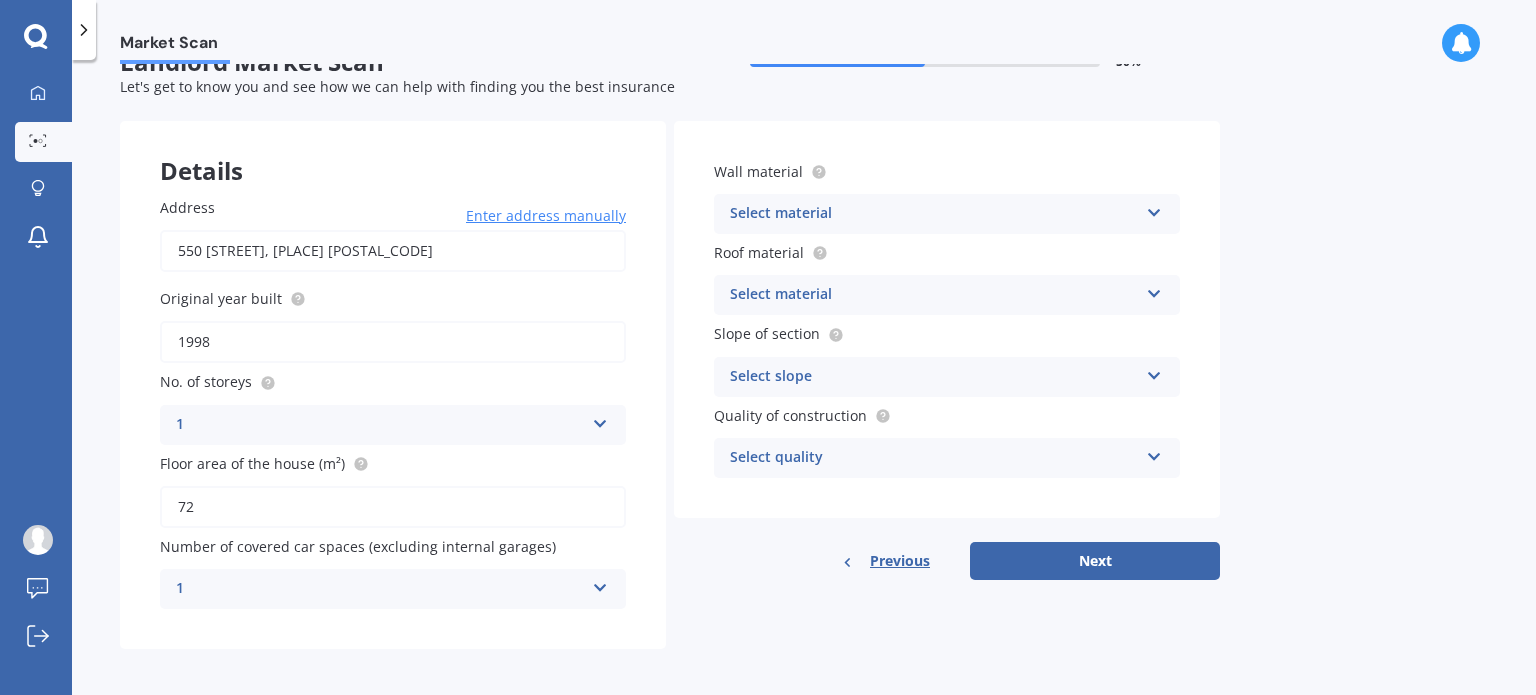 scroll, scrollTop: 44, scrollLeft: 0, axis: vertical 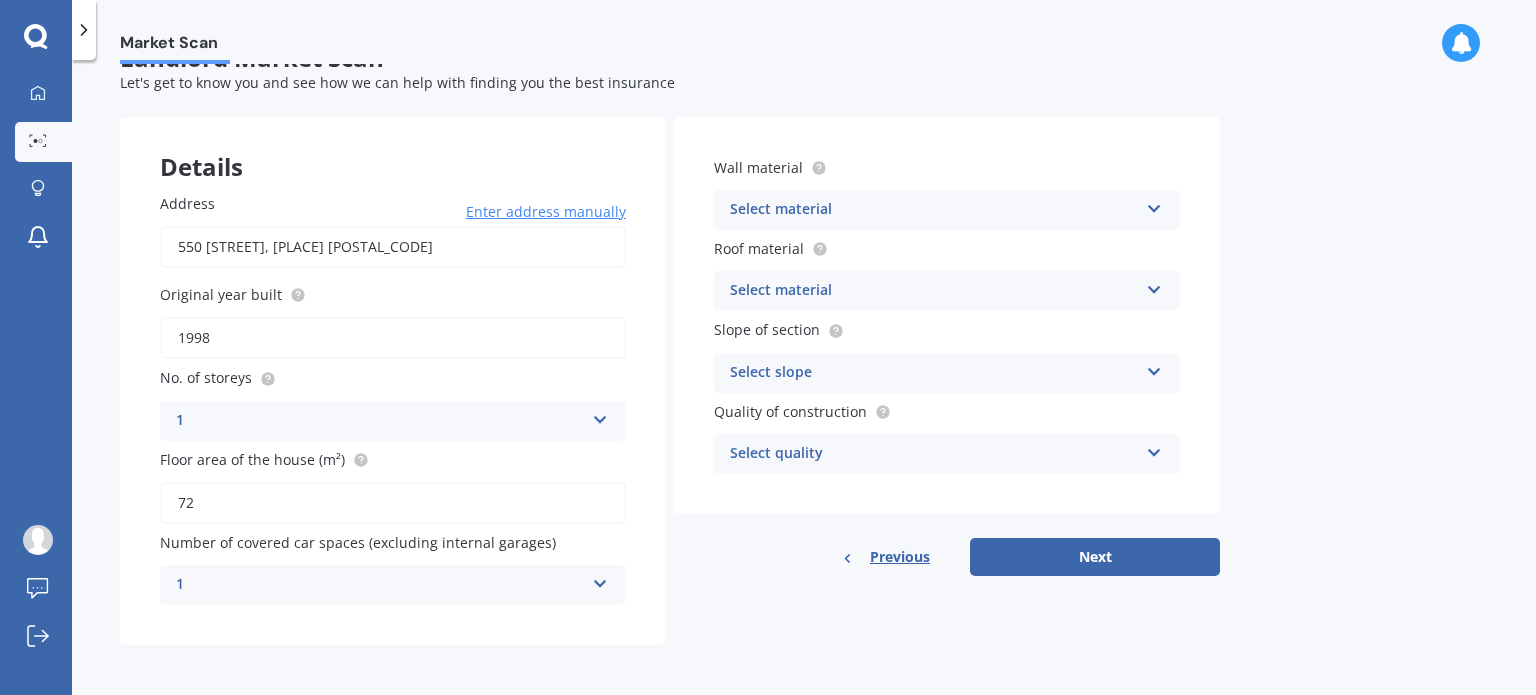 click on "72" at bounding box center (393, 503) 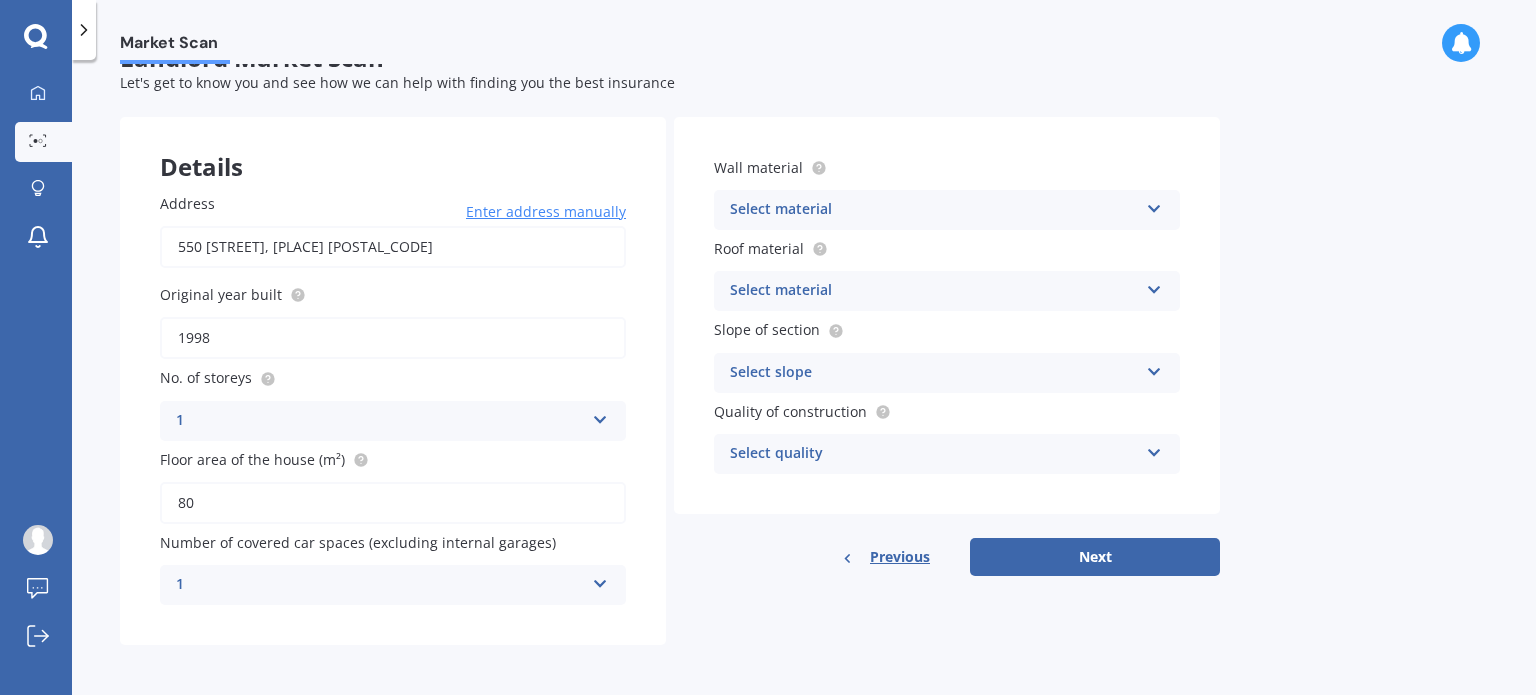 type on "80" 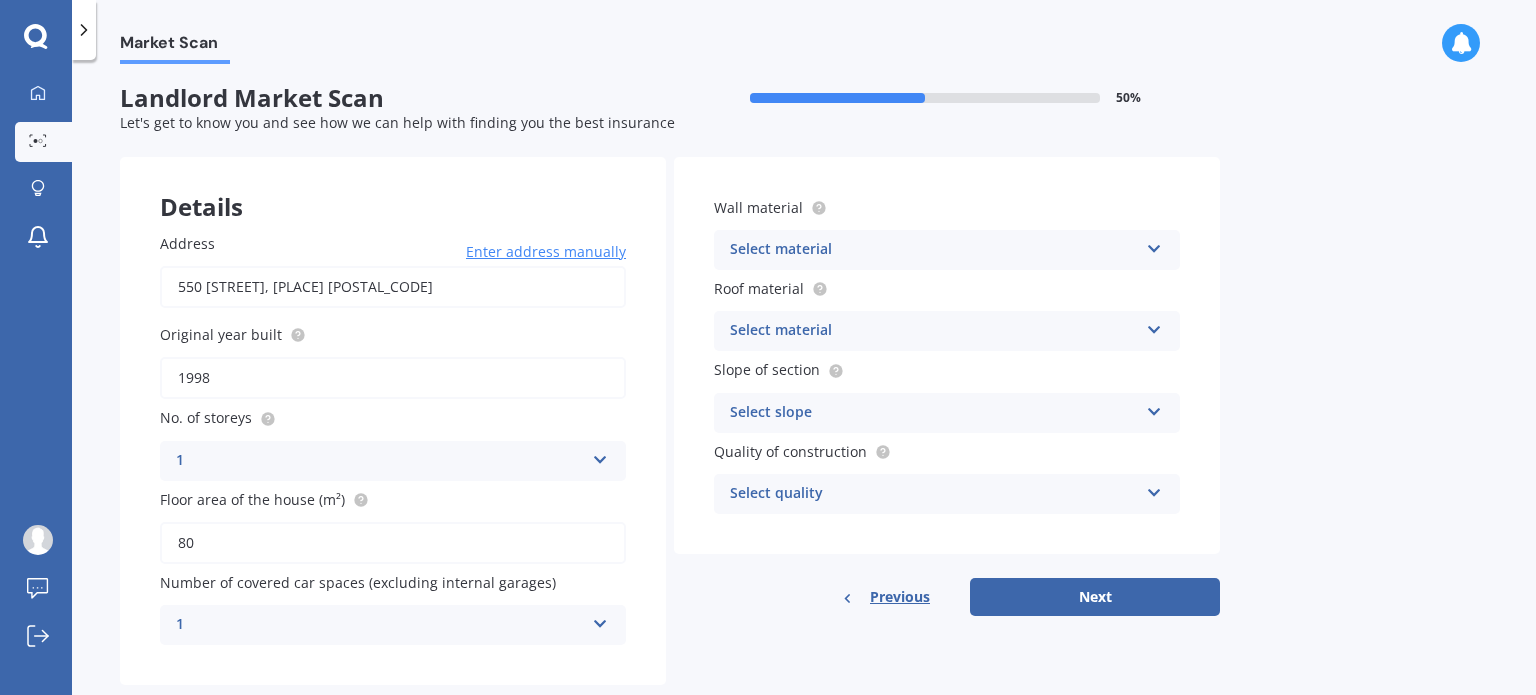 scroll, scrollTop: 44, scrollLeft: 0, axis: vertical 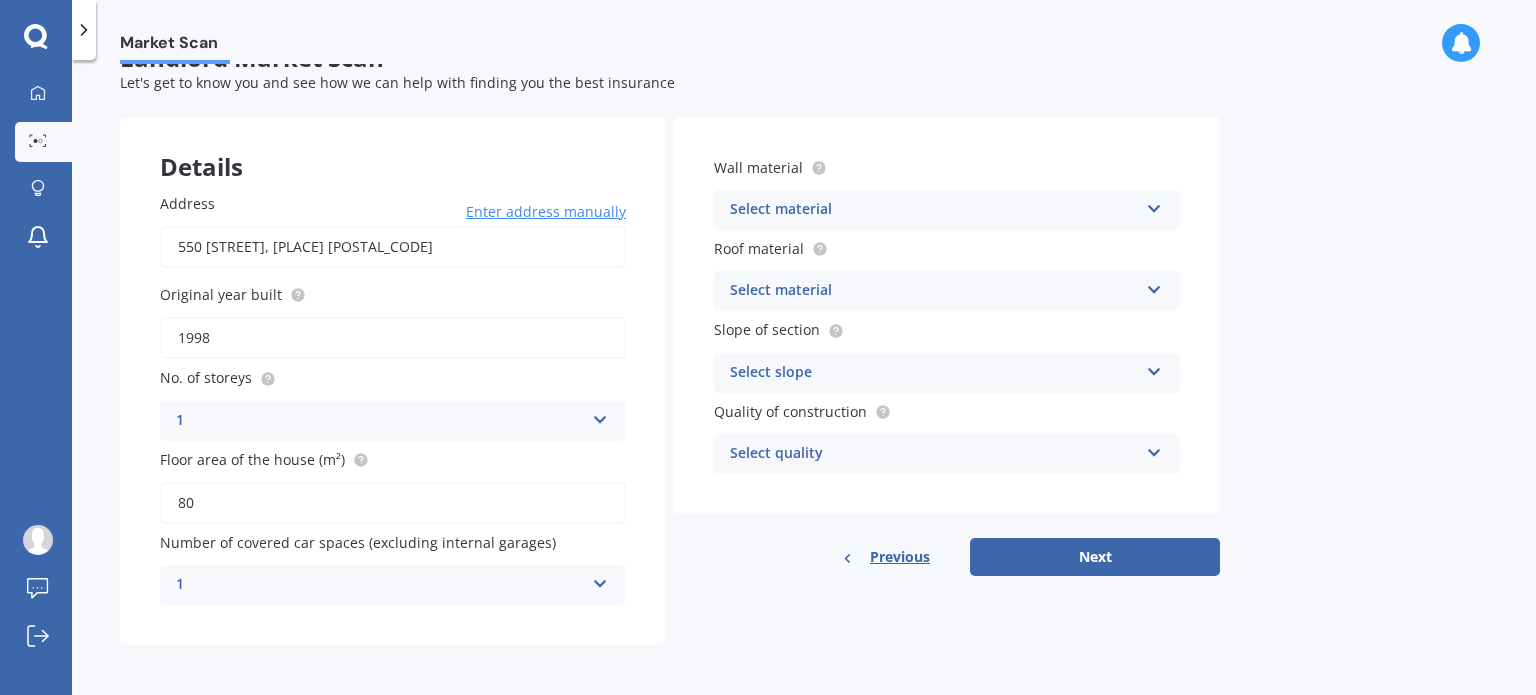 click at bounding box center (600, 580) 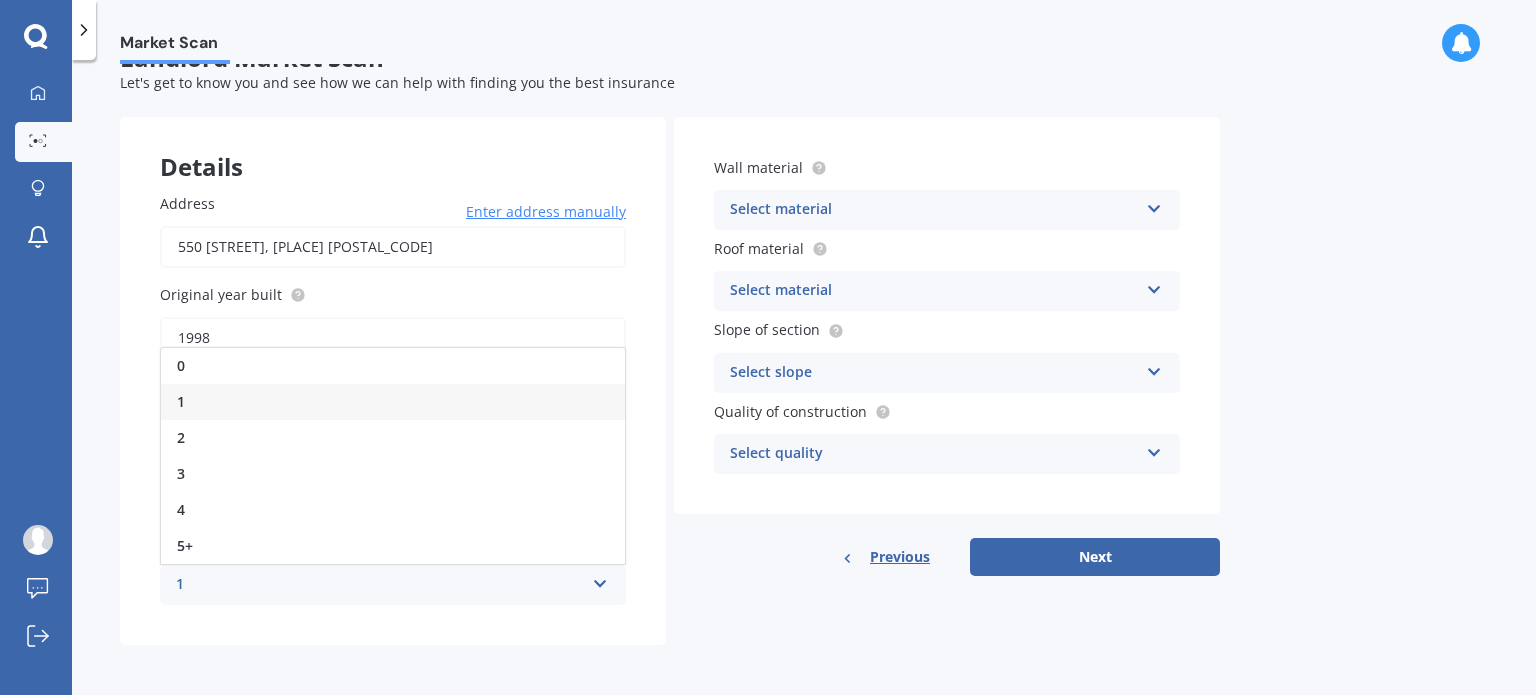 click at bounding box center [600, 580] 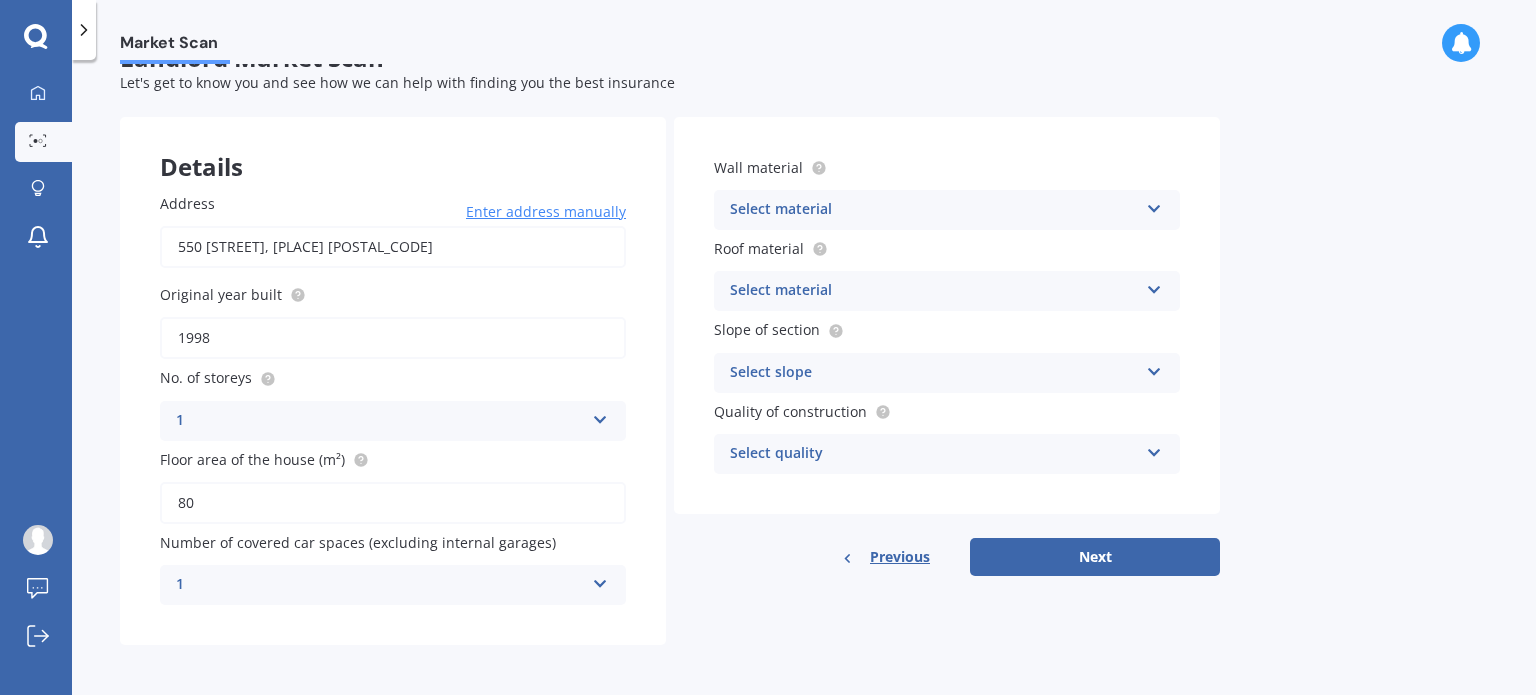 click on "1" at bounding box center (380, 585) 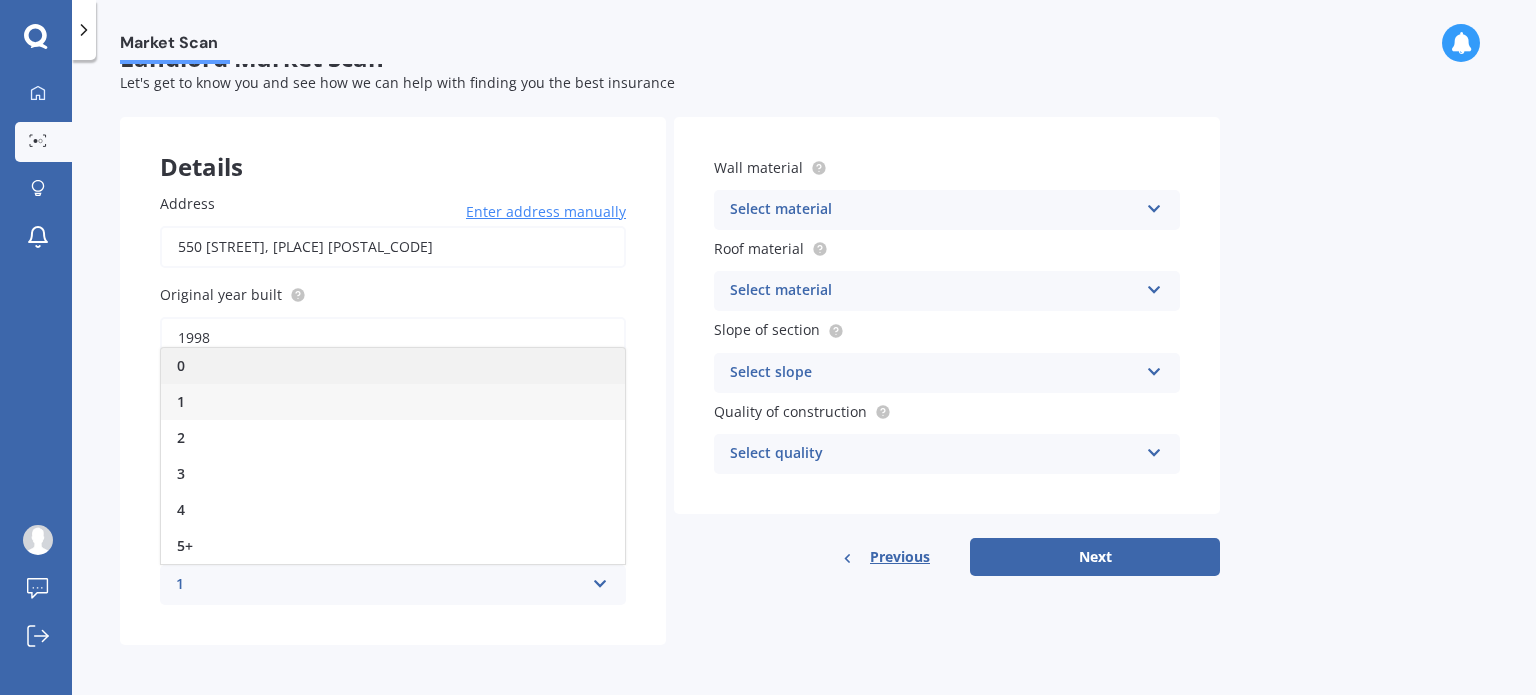 click on "0" at bounding box center [393, 366] 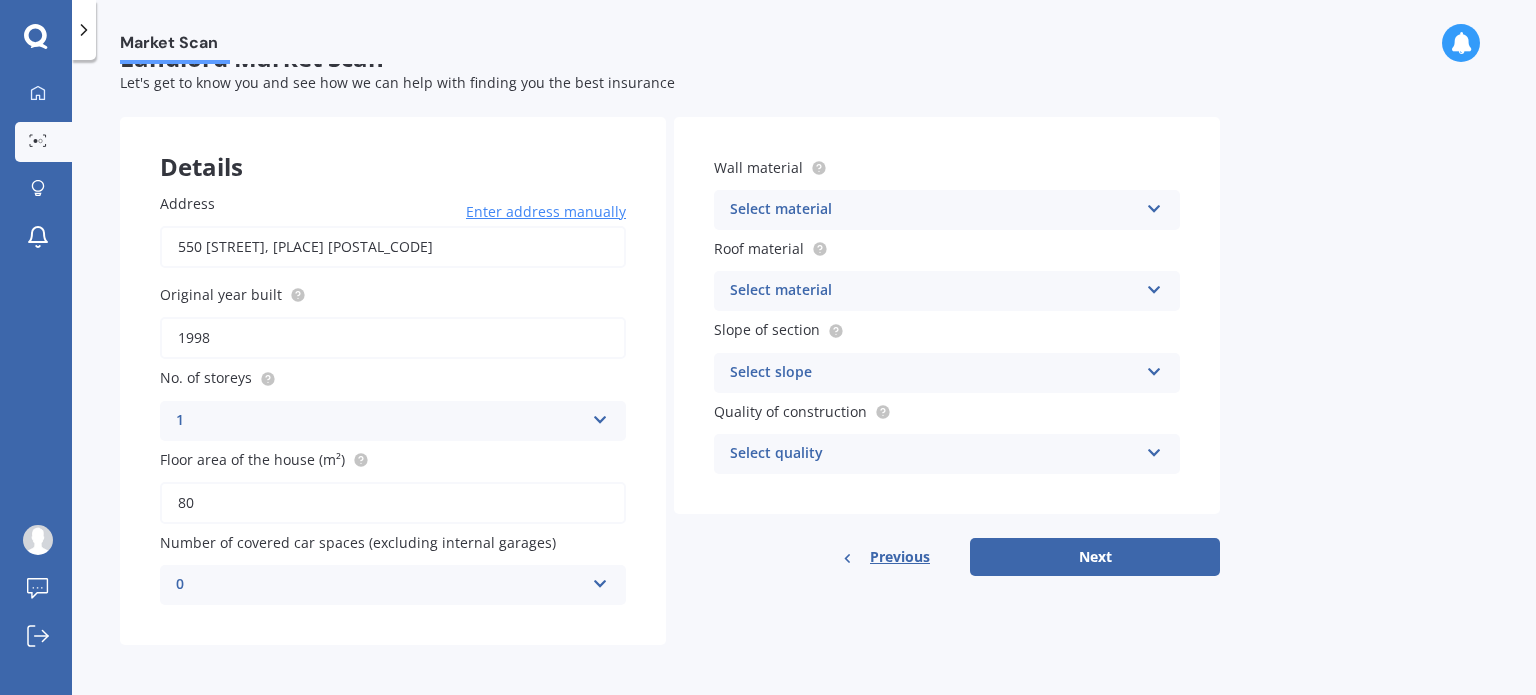 click at bounding box center [600, 416] 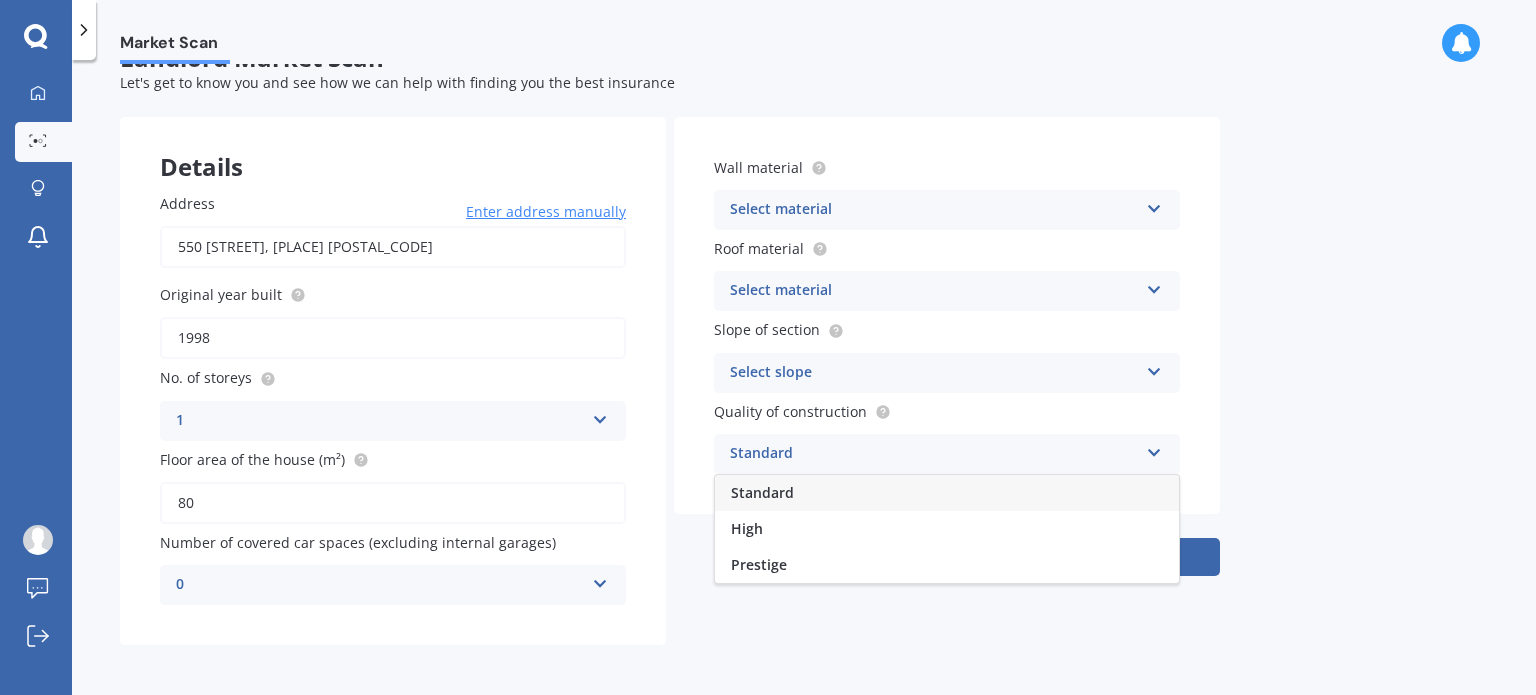click on "Standard" at bounding box center [947, 493] 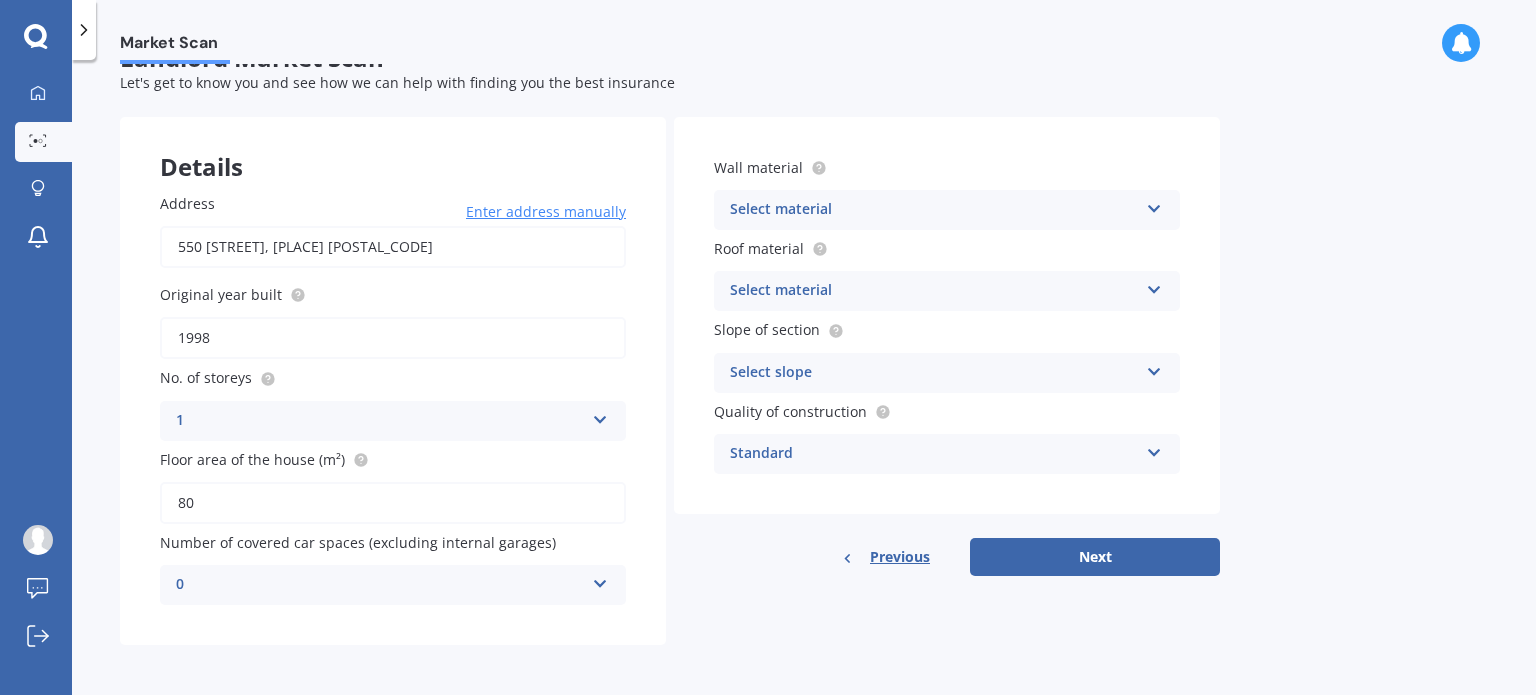click at bounding box center (600, 416) 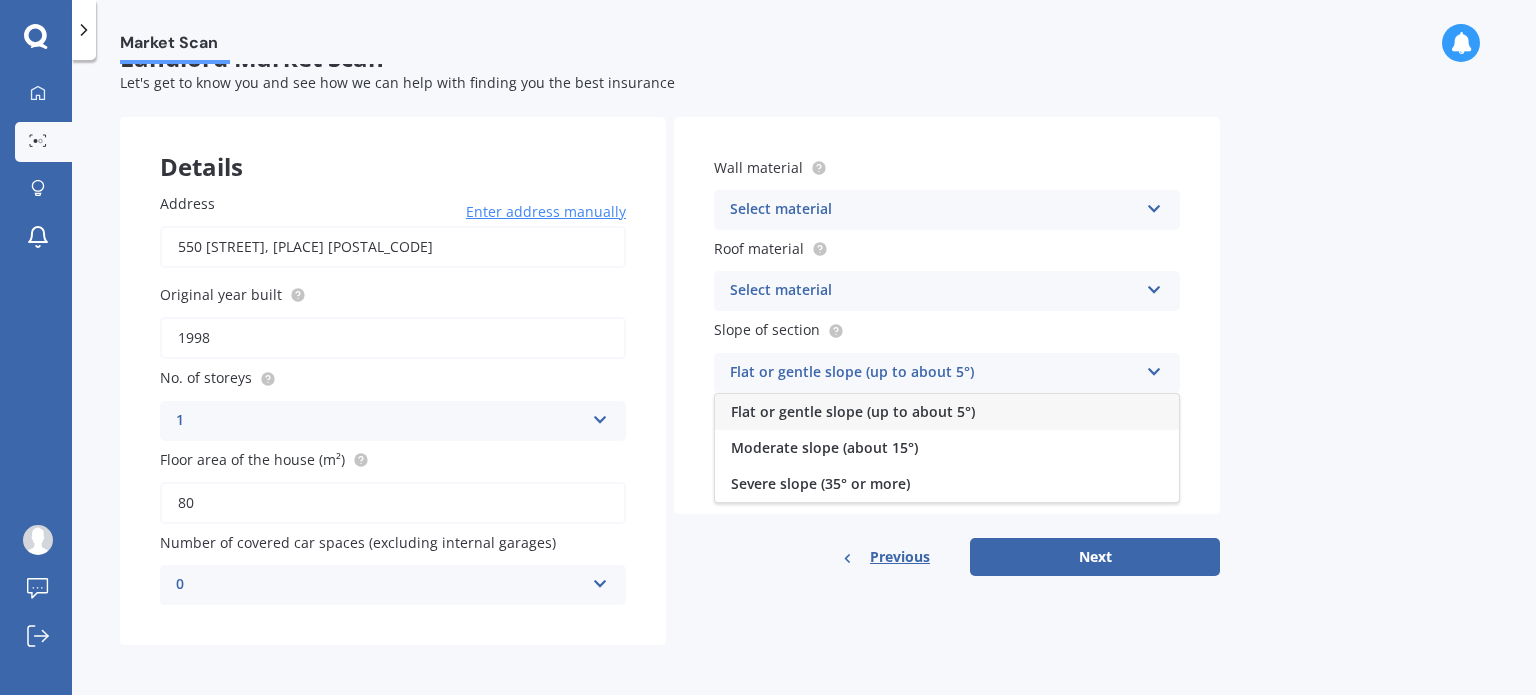 click on "Flat or gentle slope (up to about 5°)" at bounding box center [947, 412] 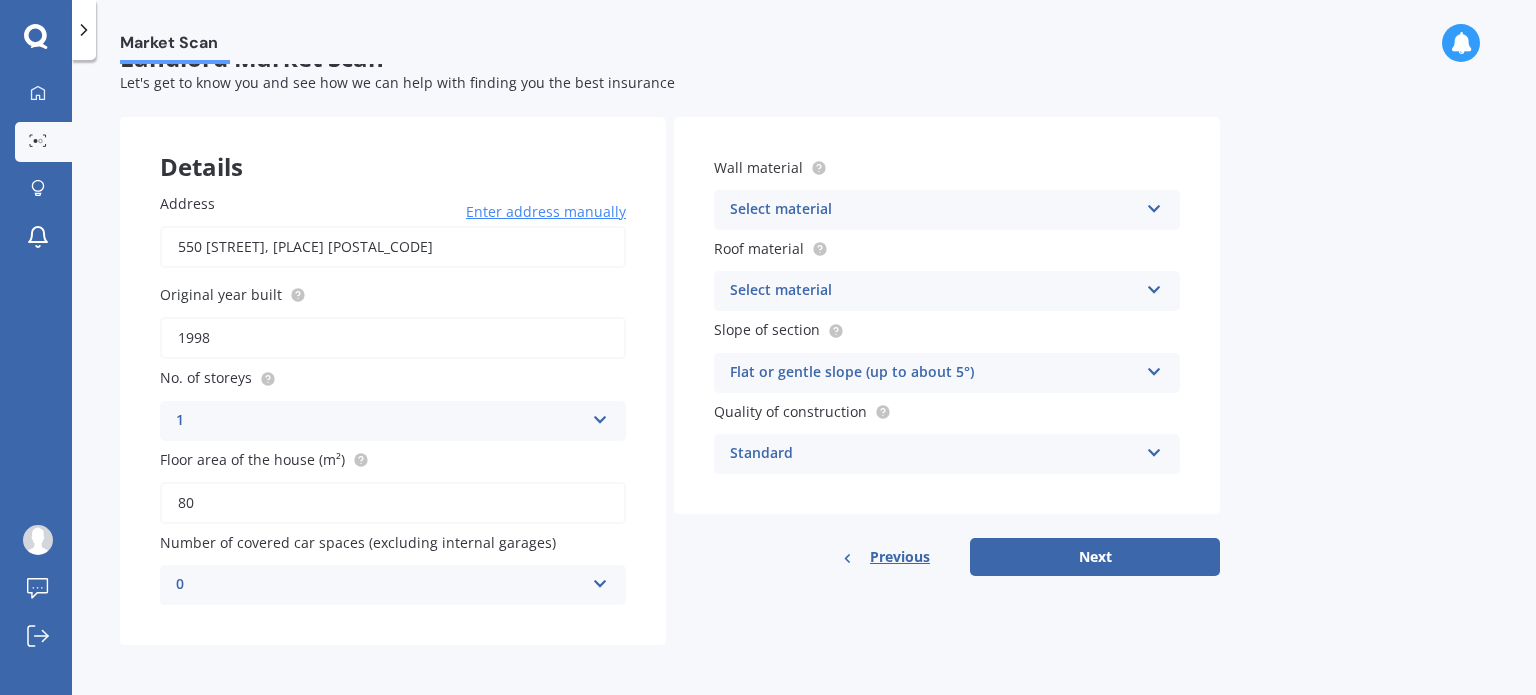 click at bounding box center [600, 416] 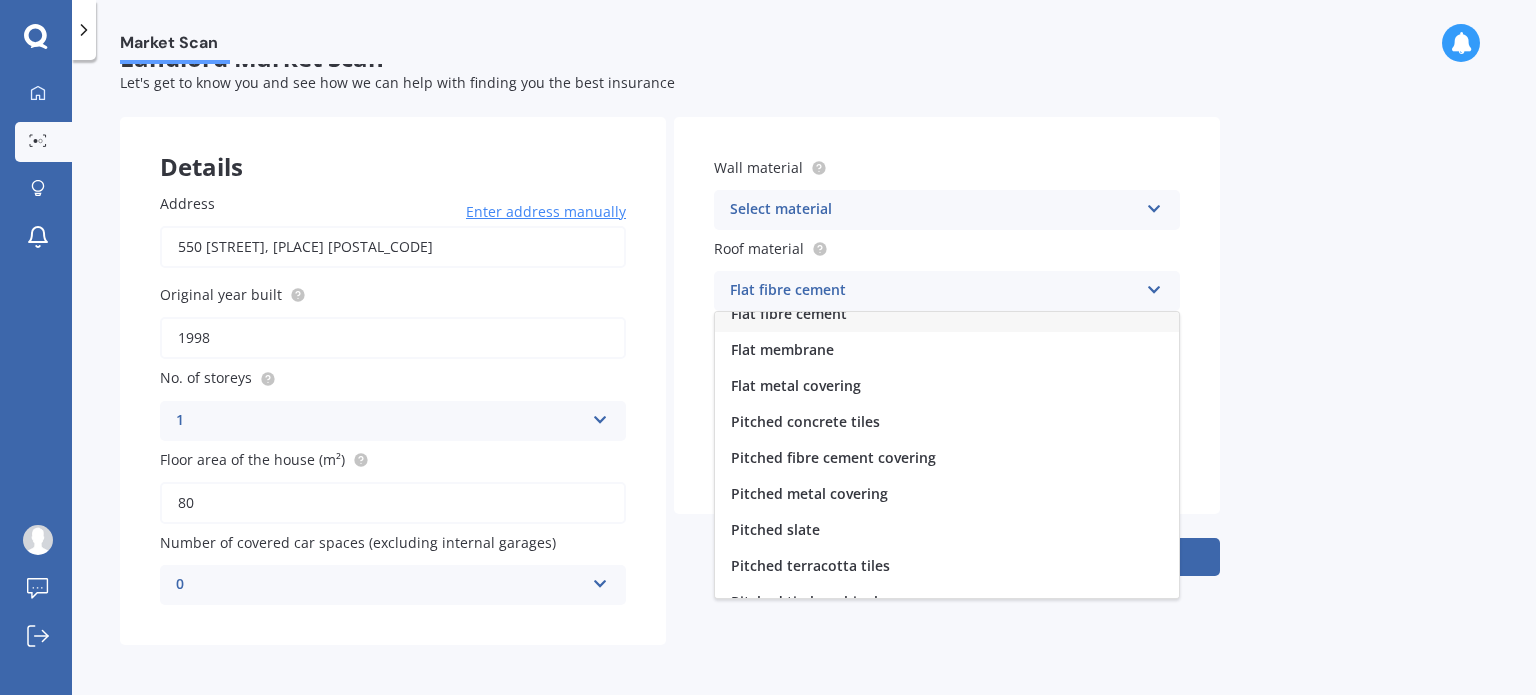 scroll, scrollTop: 0, scrollLeft: 0, axis: both 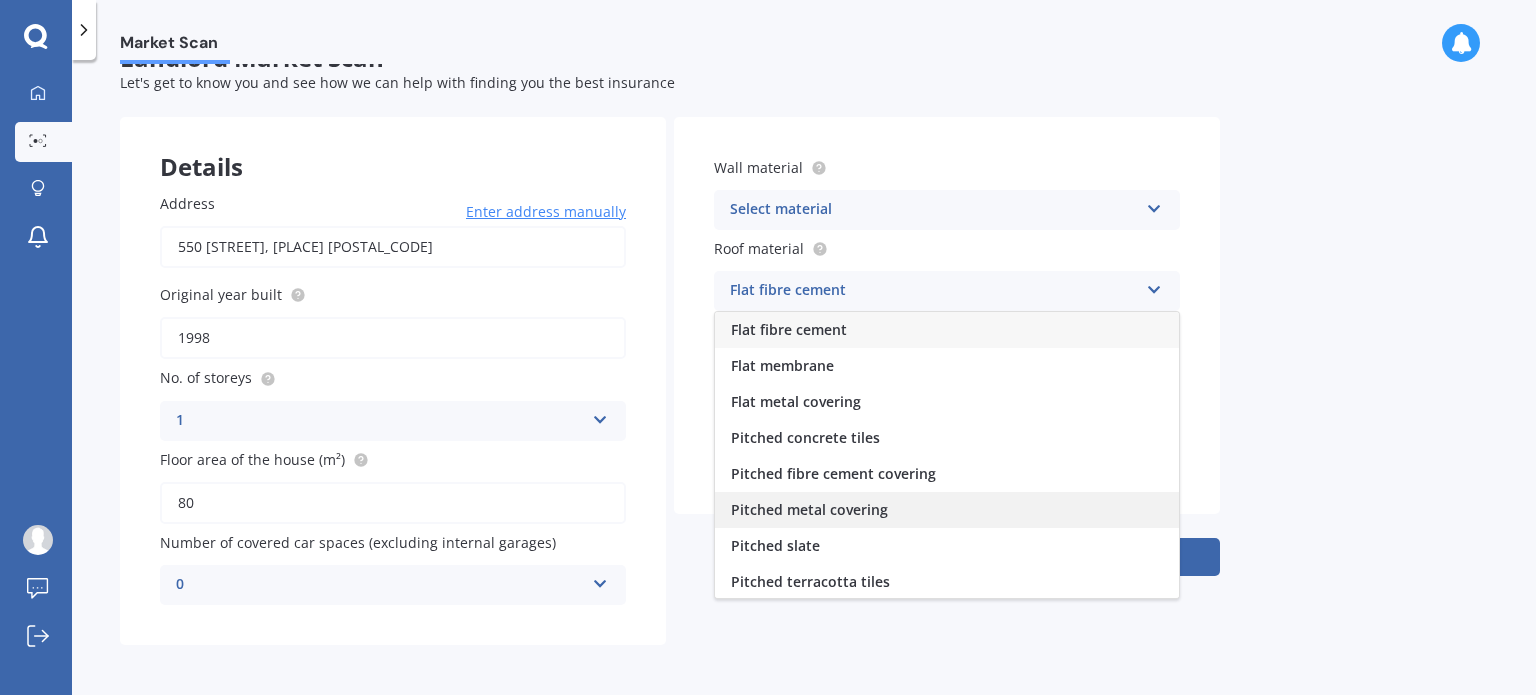 click on "Pitched metal covering" at bounding box center [947, 510] 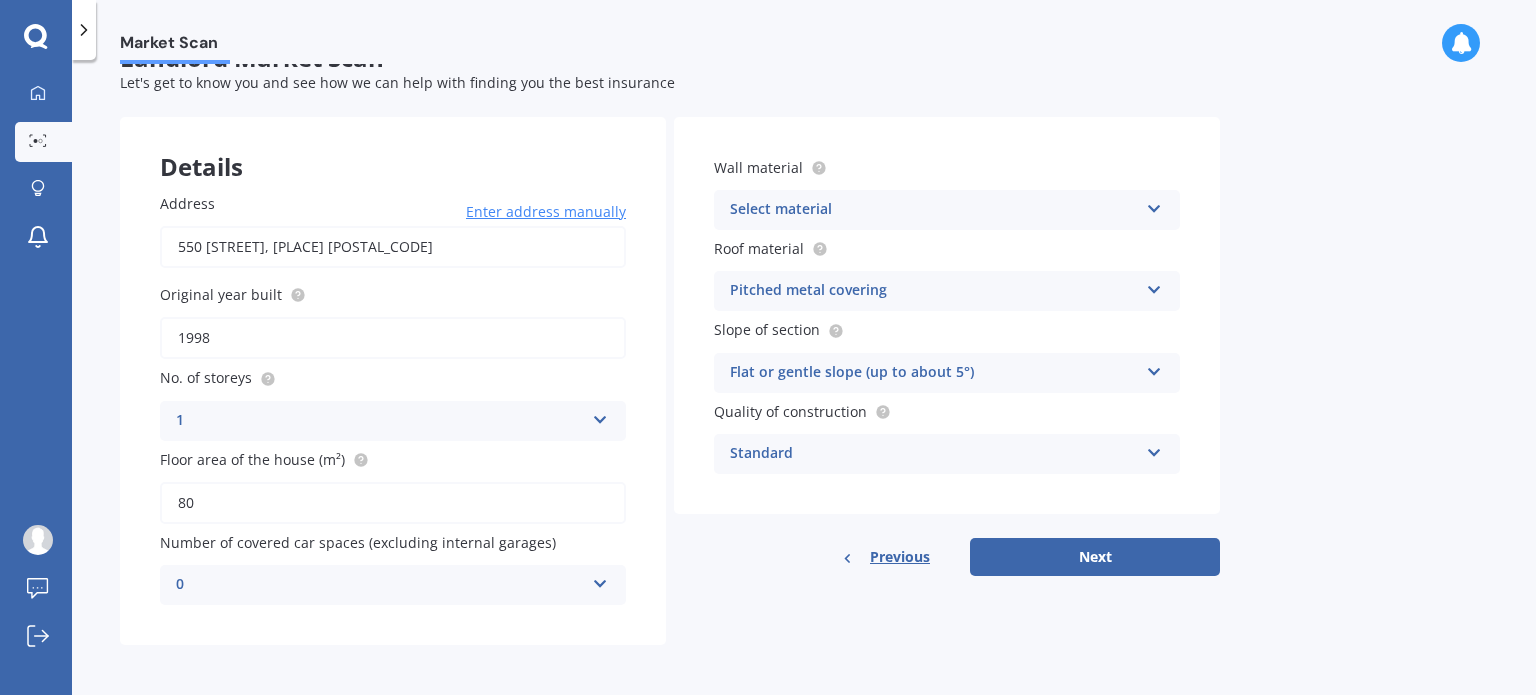 click at bounding box center (600, 416) 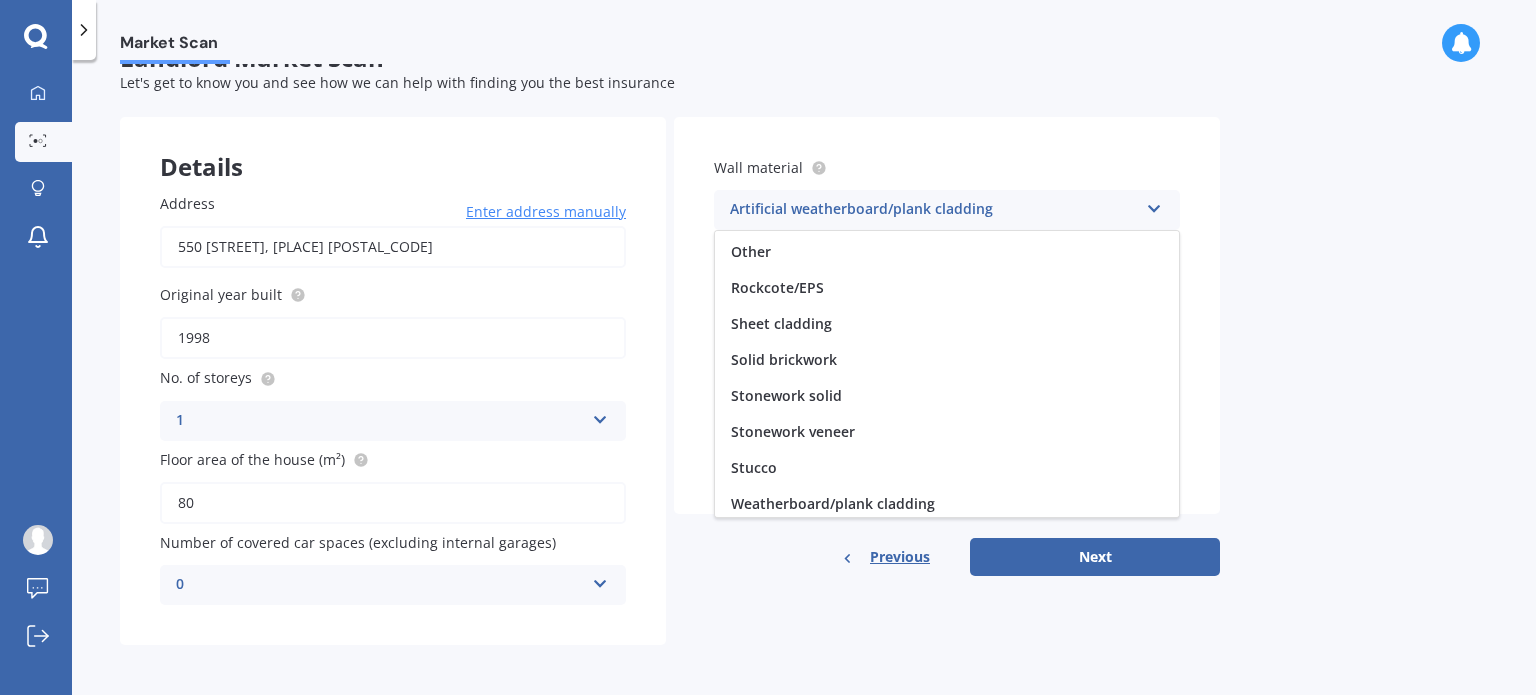scroll, scrollTop: 181, scrollLeft: 0, axis: vertical 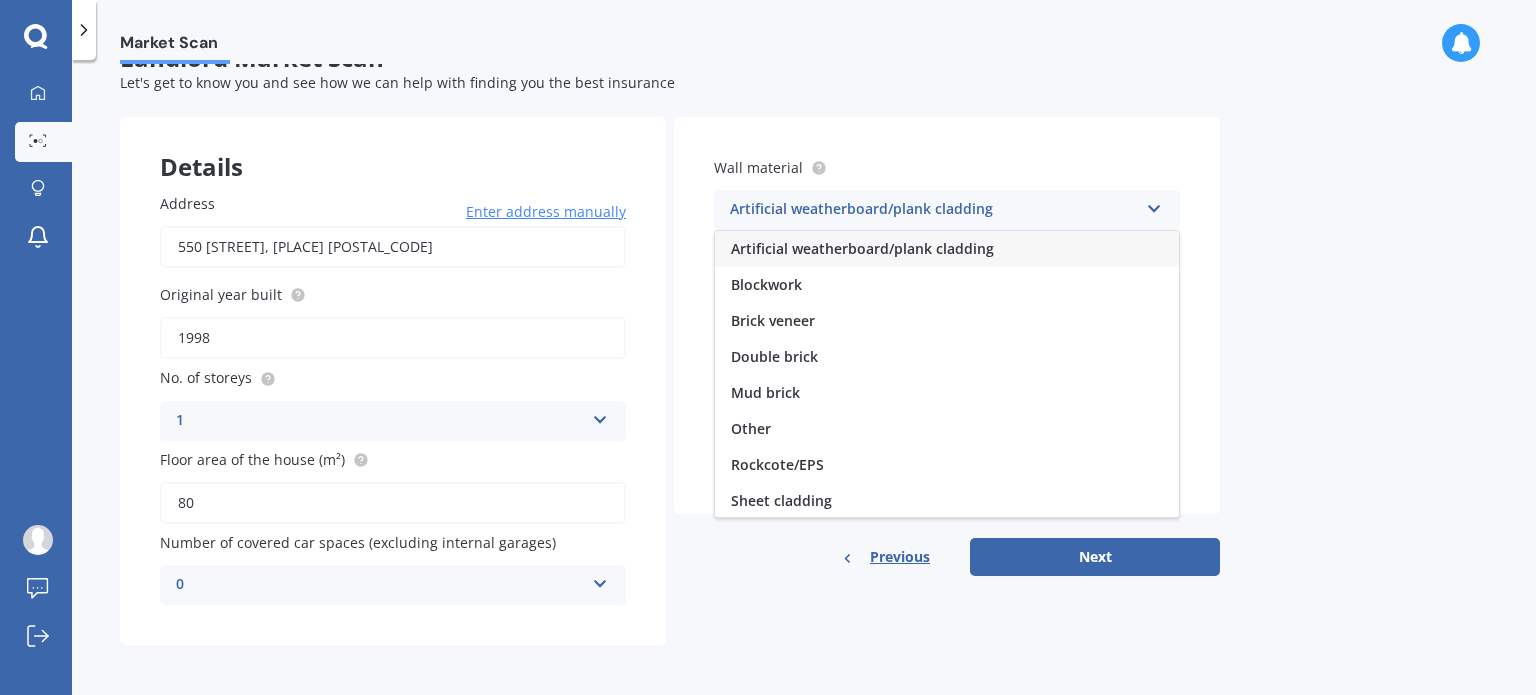 click on "Artificial weatherboard/plank cladding" at bounding box center [862, 248] 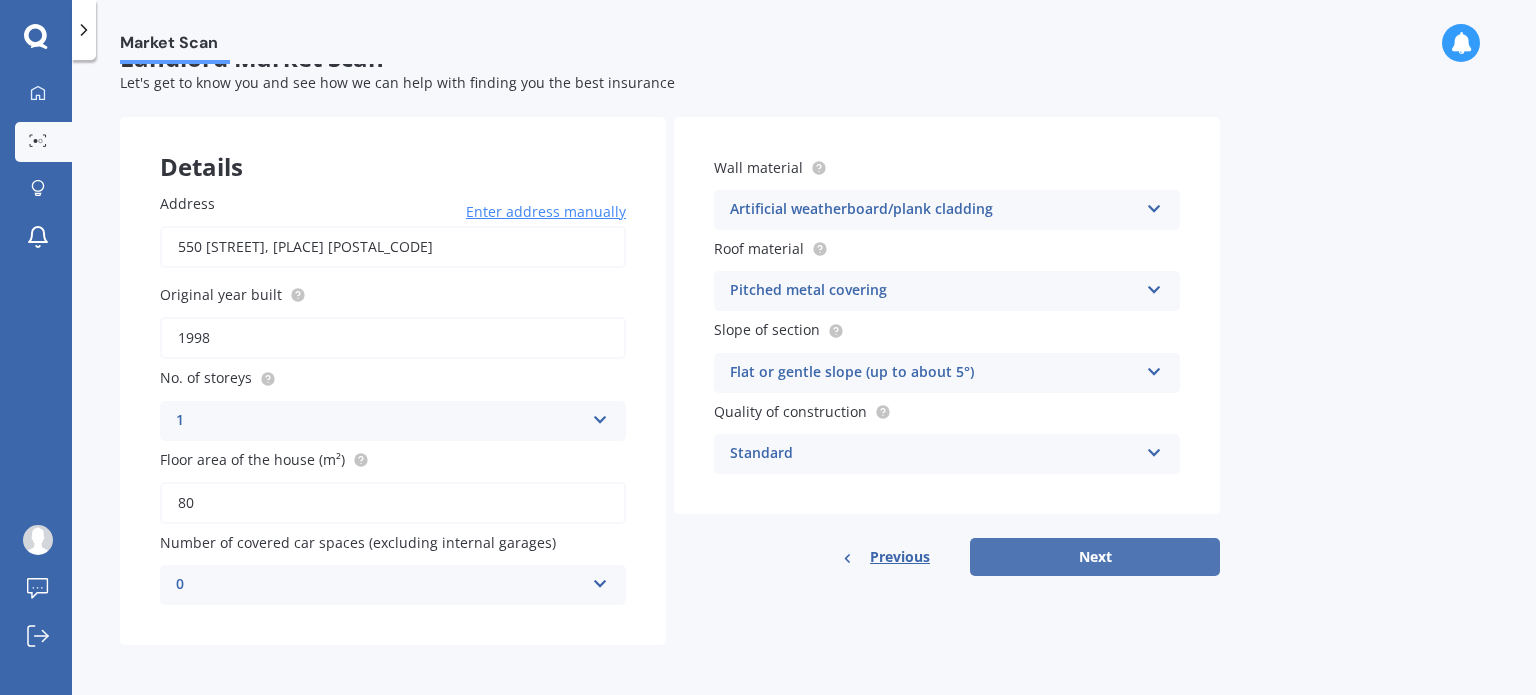click on "Next" at bounding box center (1095, 557) 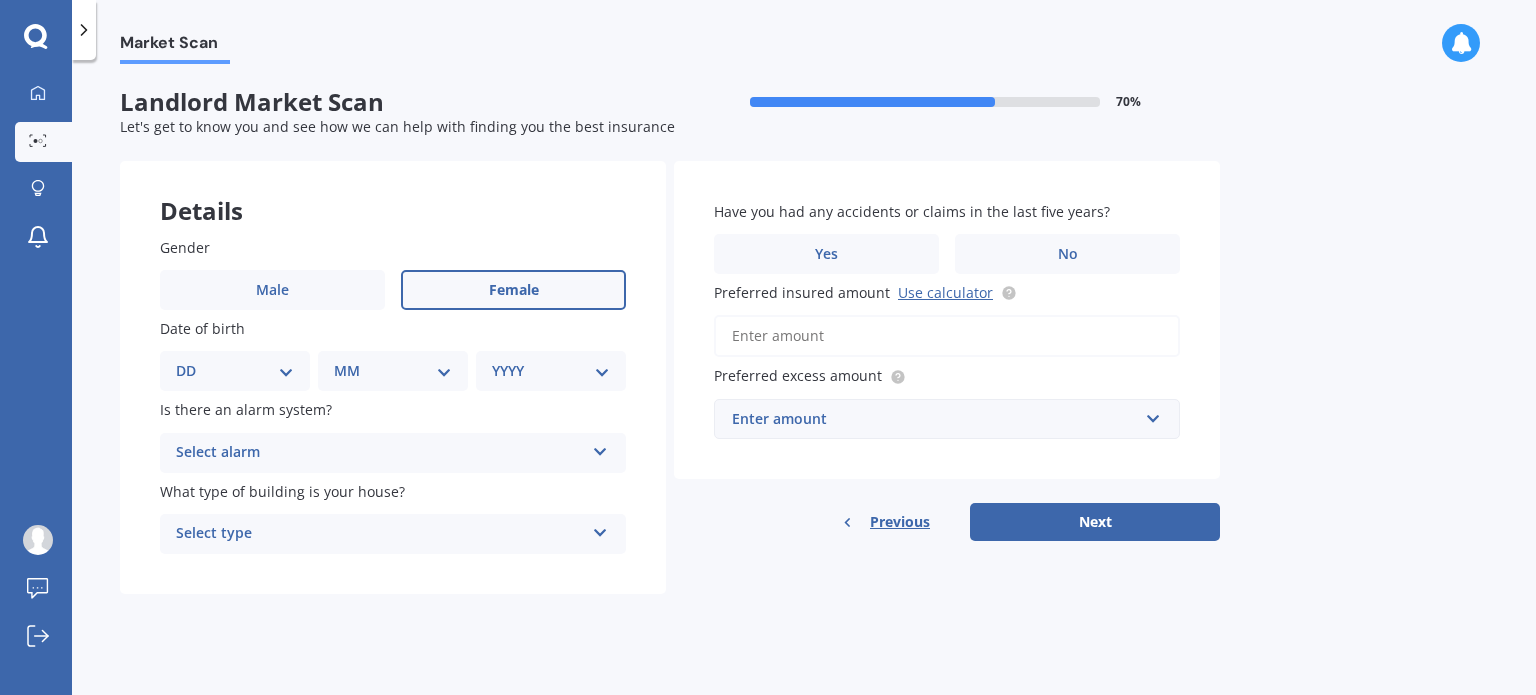 click on "Female" at bounding box center [272, 290] 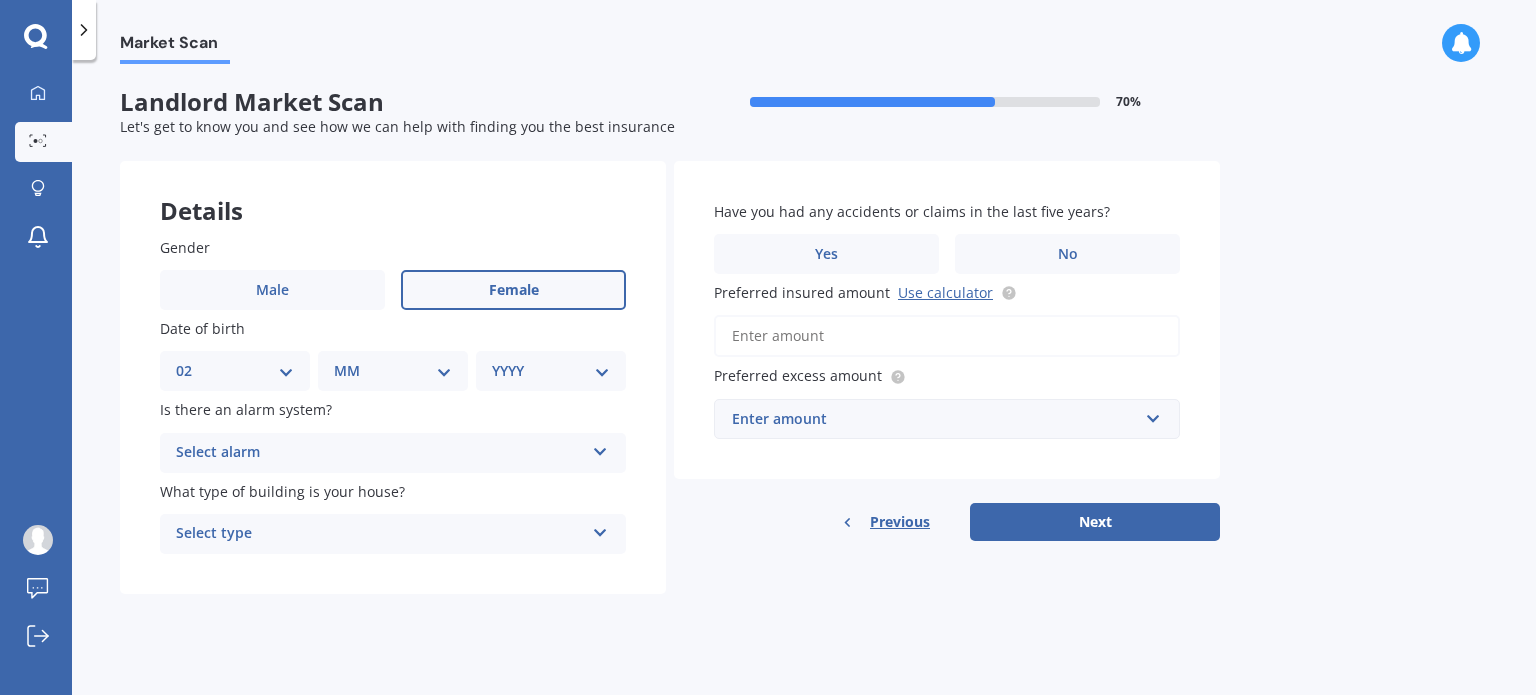 click on "DD 01 02 03 04 05 06 07 08 09 10 11 12 13 14 15 16 17 18 19 20 21 22 23 24 25 26 27 28 29 30 31" at bounding box center [235, 371] 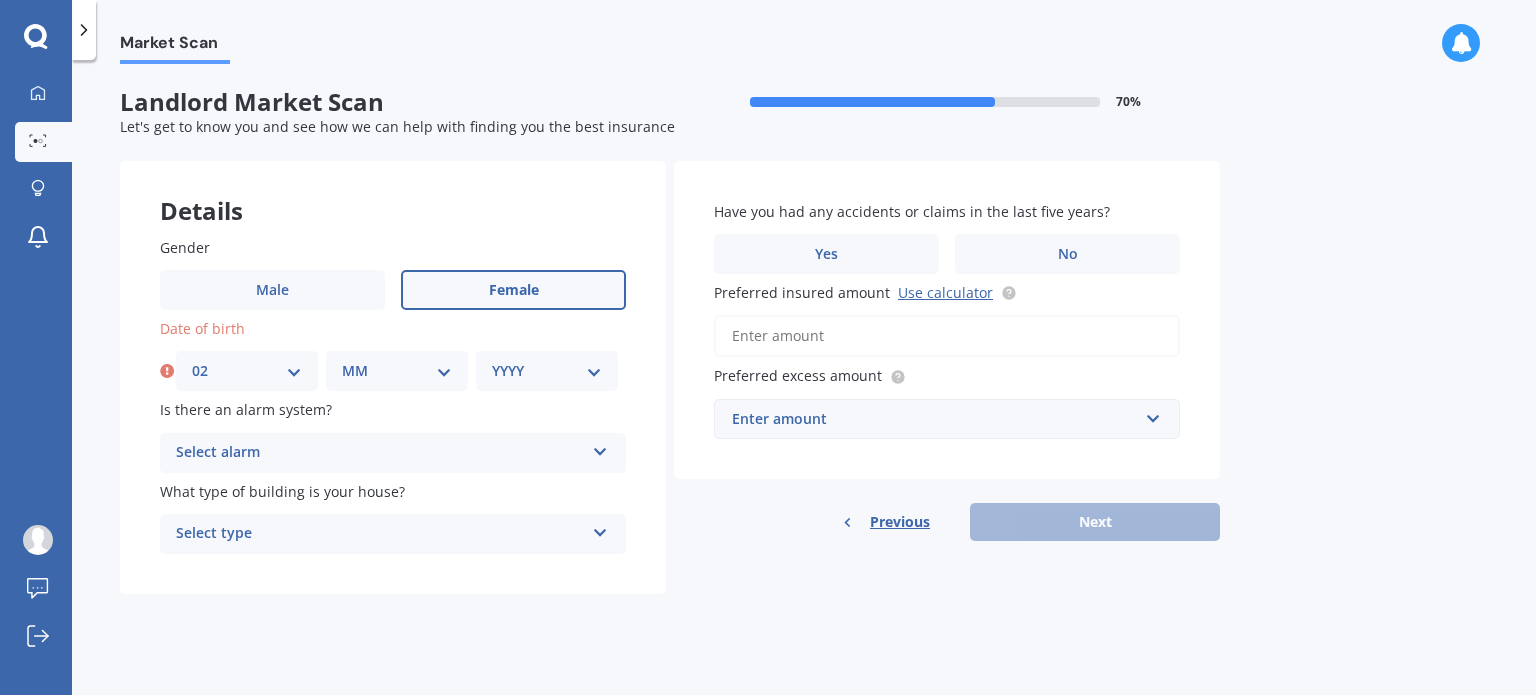 click on "MM 01 02 03 04 05 06 07 08 09 10 11 12" at bounding box center [397, 371] 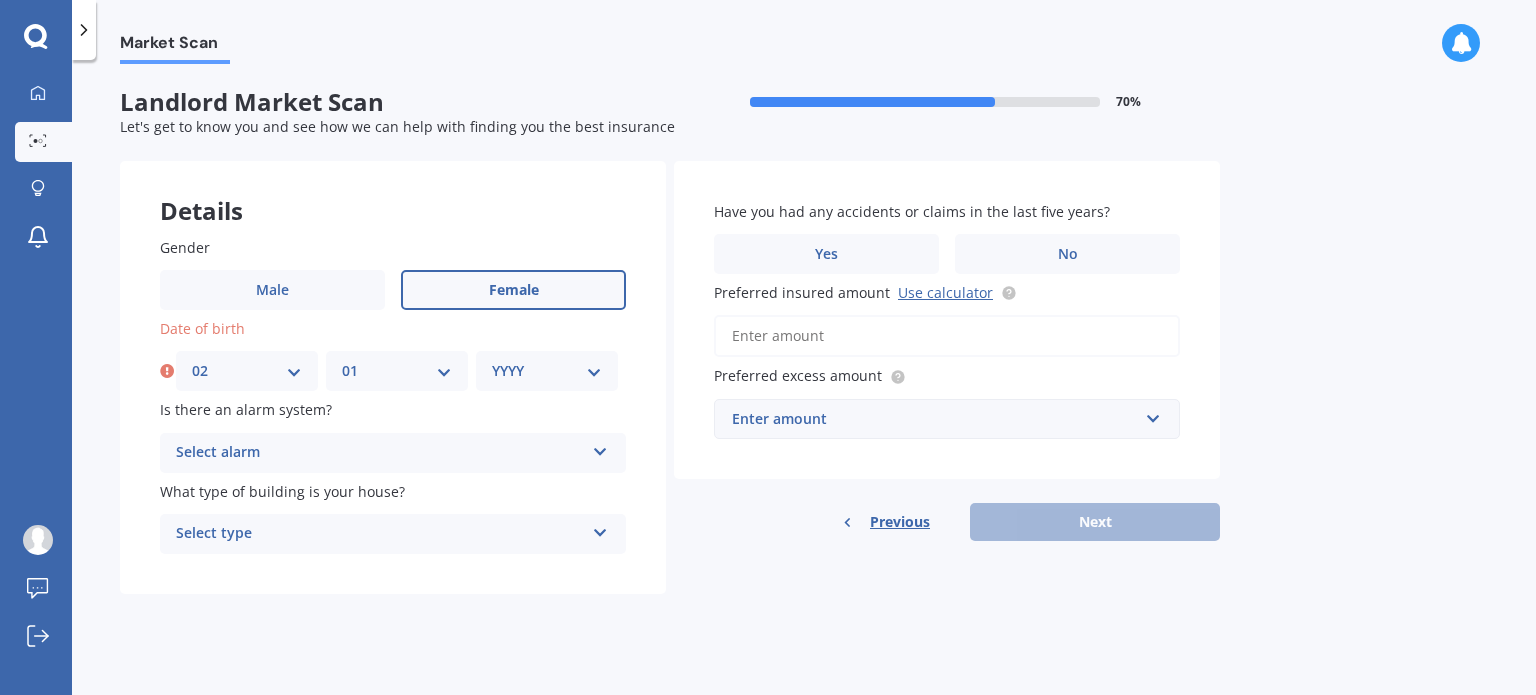 click on "MM 01 02 03 04 05 06 07 08 09 10 11 12" at bounding box center [397, 371] 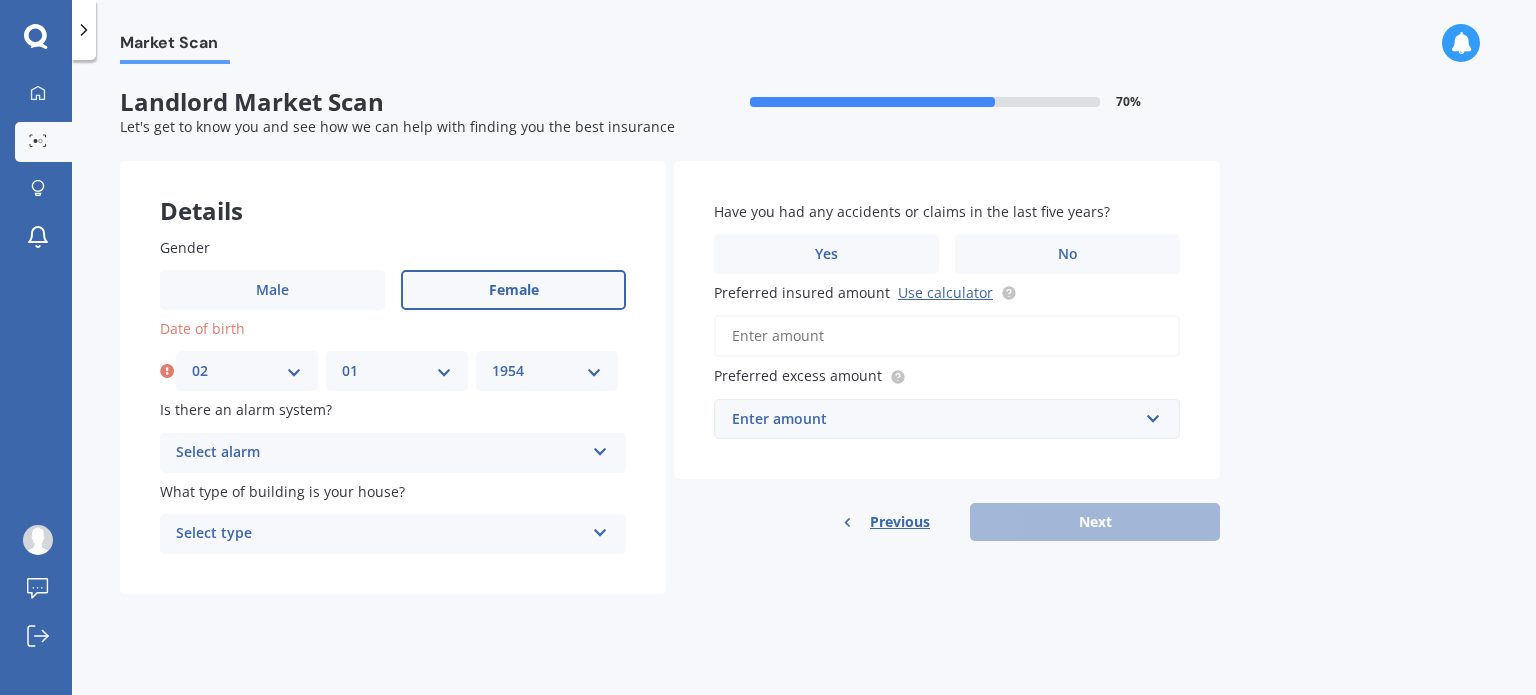 click on "YYYY 2009 2008 2007 2006 2005 2004 2003 2002 2001 2000 1999 1998 1997 1996 1995 1994 1993 1992 1991 1990 1989 1988 1987 1986 1985 1984 1983 1982 1981 1980 1979 1978 1977 1976 1975 1974 1973 1972 1971 1970 1969 1968 1967 1966 1965 1964 1963 1962 1961 1960 1959 1958 1957 1956 1955 1954 1953 1952 1951 1950 1949 1948 1947 1946 1945 1944 1943 1942 1941 1940 1939 1938 1937 1936 1935 1934 1933 1932 1931 1930 1929 1928 1927 1926 1925 1924 1923 1922 1921 1920 1919 1918 1917 1916 1915 1914 1913 1912 1911 1910" at bounding box center [547, 371] 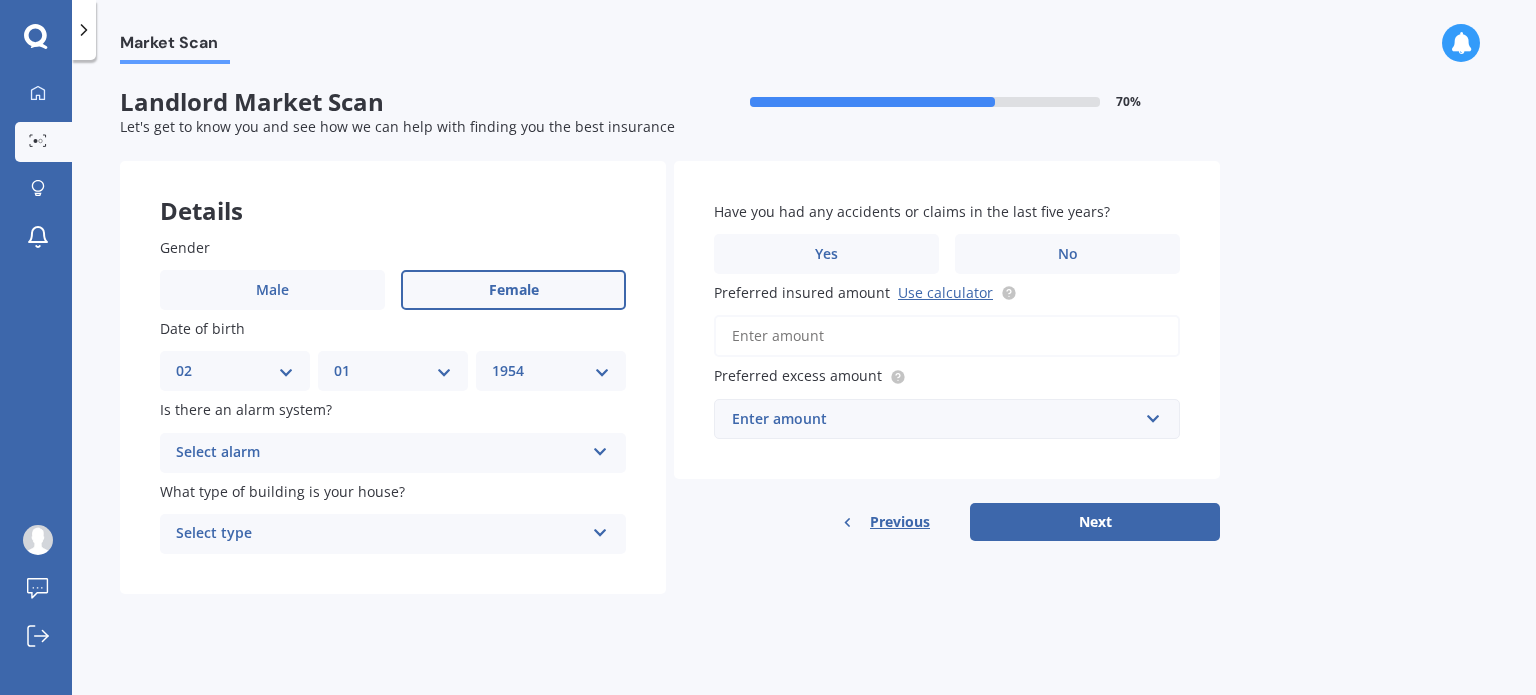 click at bounding box center (600, 448) 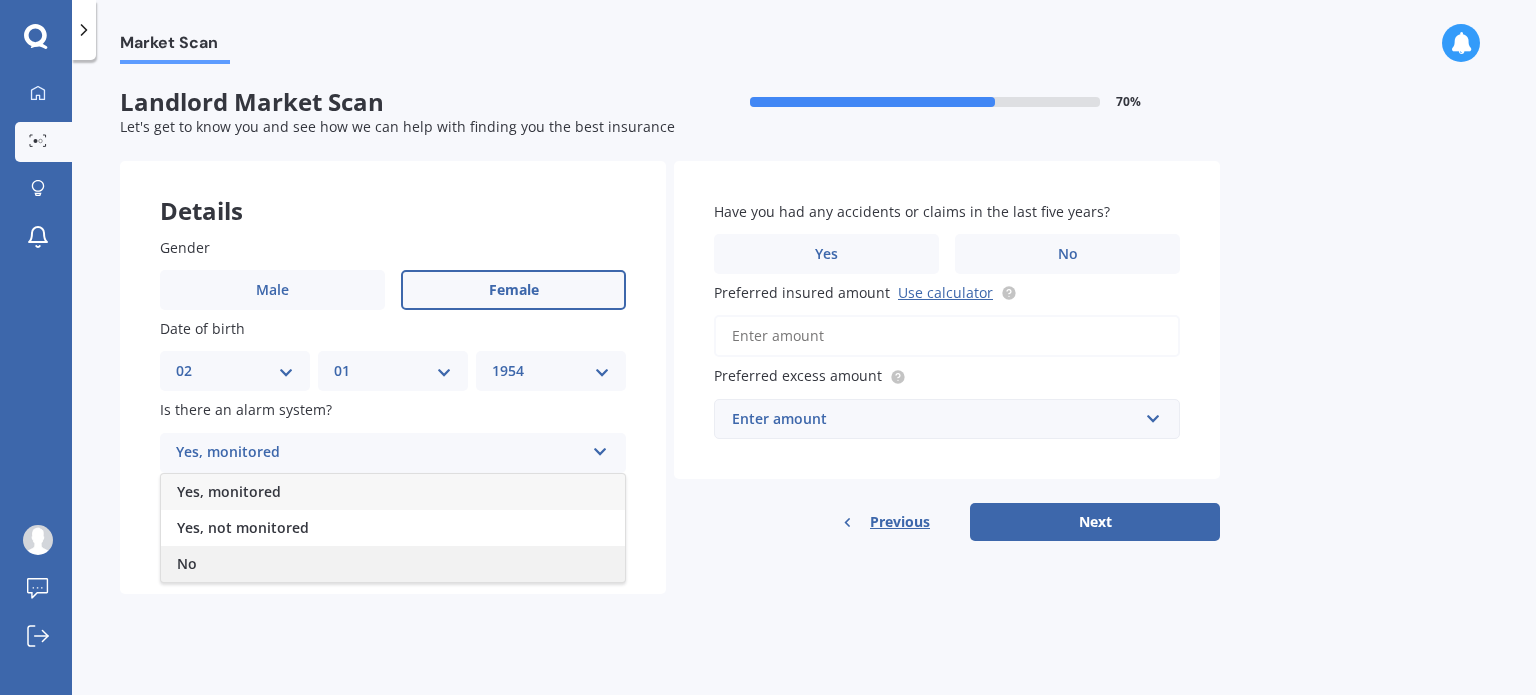 click on "No" at bounding box center (393, 564) 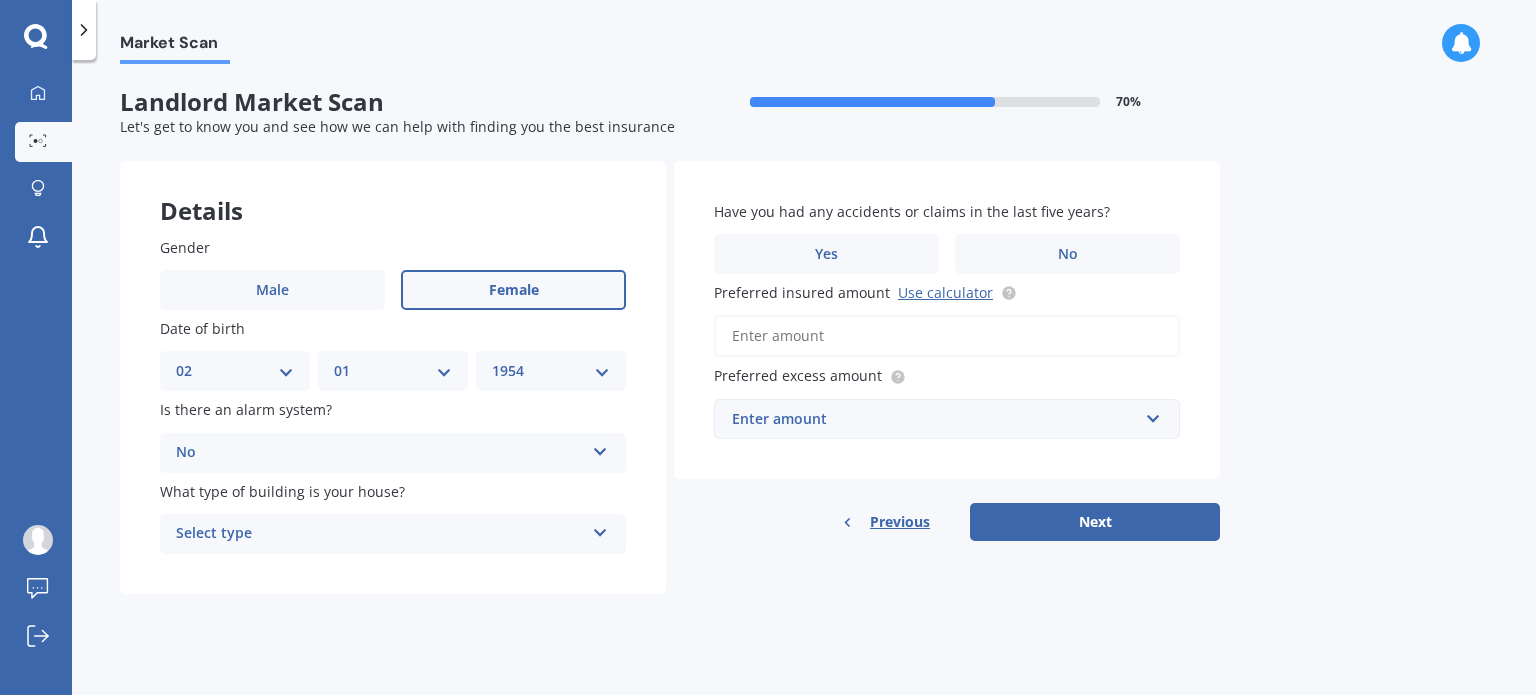click on "Gender Male Female Date of birth DD 01 02 03 04 05 06 07 08 09 10 11 12 13 14 15 16 17 18 19 20 21 22 23 24 25 26 27 28 29 30 31 MM 01 02 03 04 05 06 07 08 09 10 11 12 YYYY 2009 2008 2007 2006 2005 2004 2003 2002 2001 2000 1999 1998 1997 1996 1995 1994 1993 1992 1991 1990 1989 1988 1987 1986 1985 1984 1983 1982 1981 1980 1979 1978 1977 1976 1975 1974 1973 1972 1971 1970 1969 1968 1967 1966 1965 1964 1963 1962 1961 1960 1959 1958 1957 1956 1955 1954 1953 1952 1951 1950 1949 1948 1947 1946 1945 1944 1943 1942 1941 1940 1939 1938 1937 1936 1935 1934 1933 1932 1931 1930 1929 1928 1927 1926 1925 1924 1923 1922 1921 1920 1919 1918 1917 1916 1915 1914 1913 1912 1911 1910 Is there an alarm system? No Yes, monitored Yes, not monitored No What type of building is your house? Select type Freestanding Multi-unit (in a block of 6 or less) Multi-unit (in a block of 7-10)" at bounding box center [393, 395] 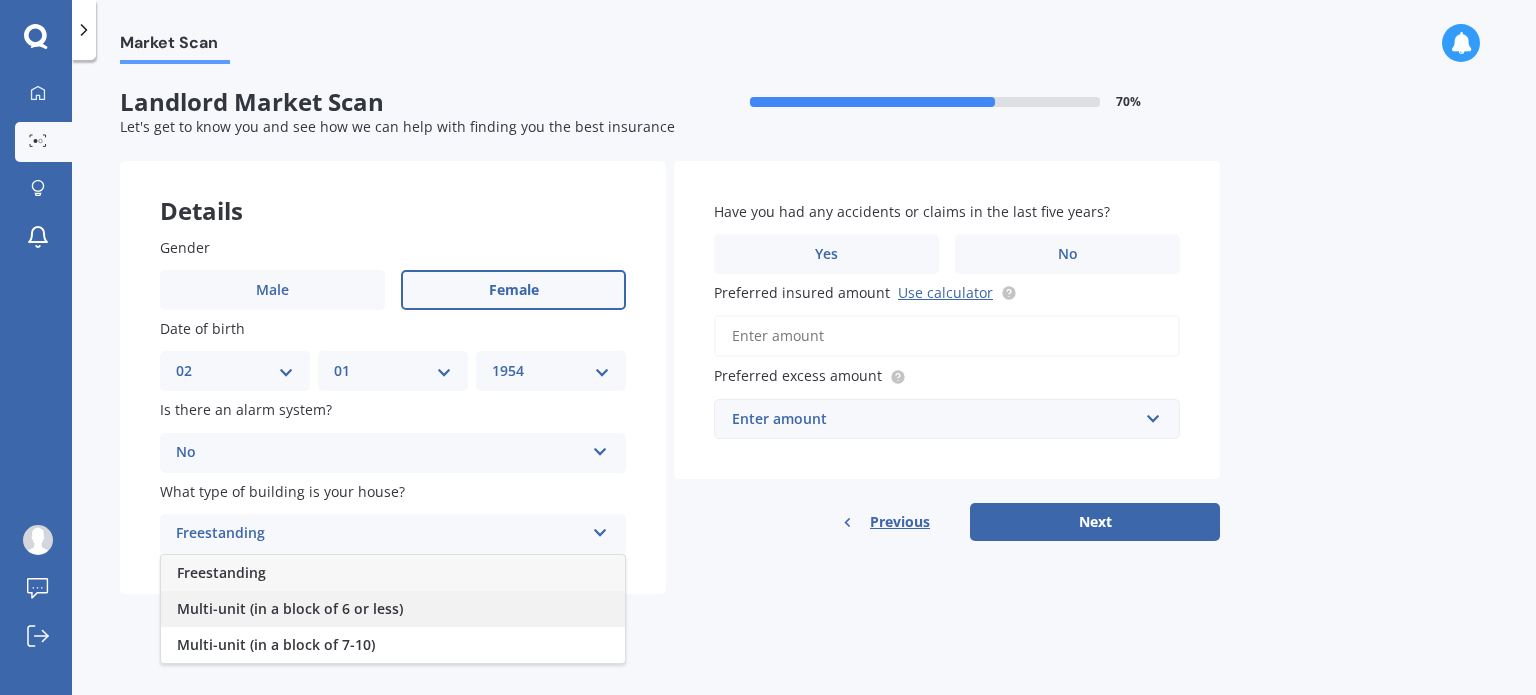 click on "Multi-unit (in a block of 6 or less)" at bounding box center (221, 572) 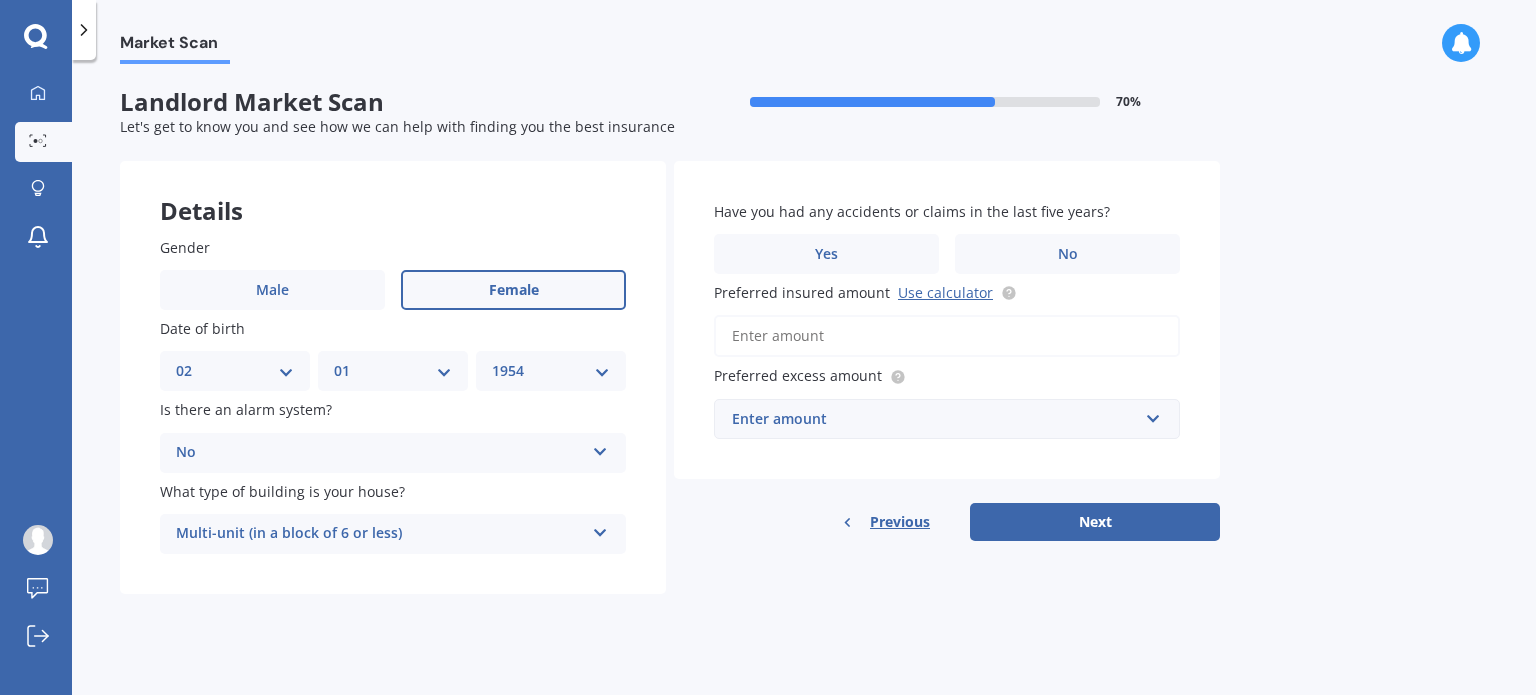 click on "Market Scan Landlord Market Scan 70 % Let's get to know you and see how we can help with finding you the best insurance Details Gender Male Female Date of birth DD 01 02 03 04 05 06 07 08 09 10 11 12 13 14 15 16 17 18 19 20 21 22 23 24 25 26 27 28 29 30 31 MM 01 02 03 04 05 06 07 08 09 10 11 12 YYYY 2009 2008 2007 2006 2005 2004 2003 2002 2001 2000 1999 1998 1997 1996 1995 1994 1993 1992 1991 1990 1989 1988 1987 1986 1985 1984 1983 1982 1981 1980 1979 1978 1977 1976 1975 1974 1973 1972 1971 1970 1969 1968 1967 1966 1965 1964 1963 1962 1961 1960 1959 1958 1957 1956 1955 1954 1953 1952 1951 1950 1949 1948 1947 1946 1945 1944 1943 1942 1941 1940 1939 1938 1937 1936 1935 1934 1933 1932 1931 1930 1929 1928 1927 1926 1925 1924 1923 1922 1921 1920 1919 1918 1917 1916 1915 1914 1913 1912 1911 1910 Is there an alarm system? No Yes, monitored Yes, not monitored No What type of building is your house? Multi-unit (in a block of 6 or less) Freestanding Multi-unit (in a block of 6 or less) Multi-unit (in a block of 7-10)" at bounding box center [804, 381] 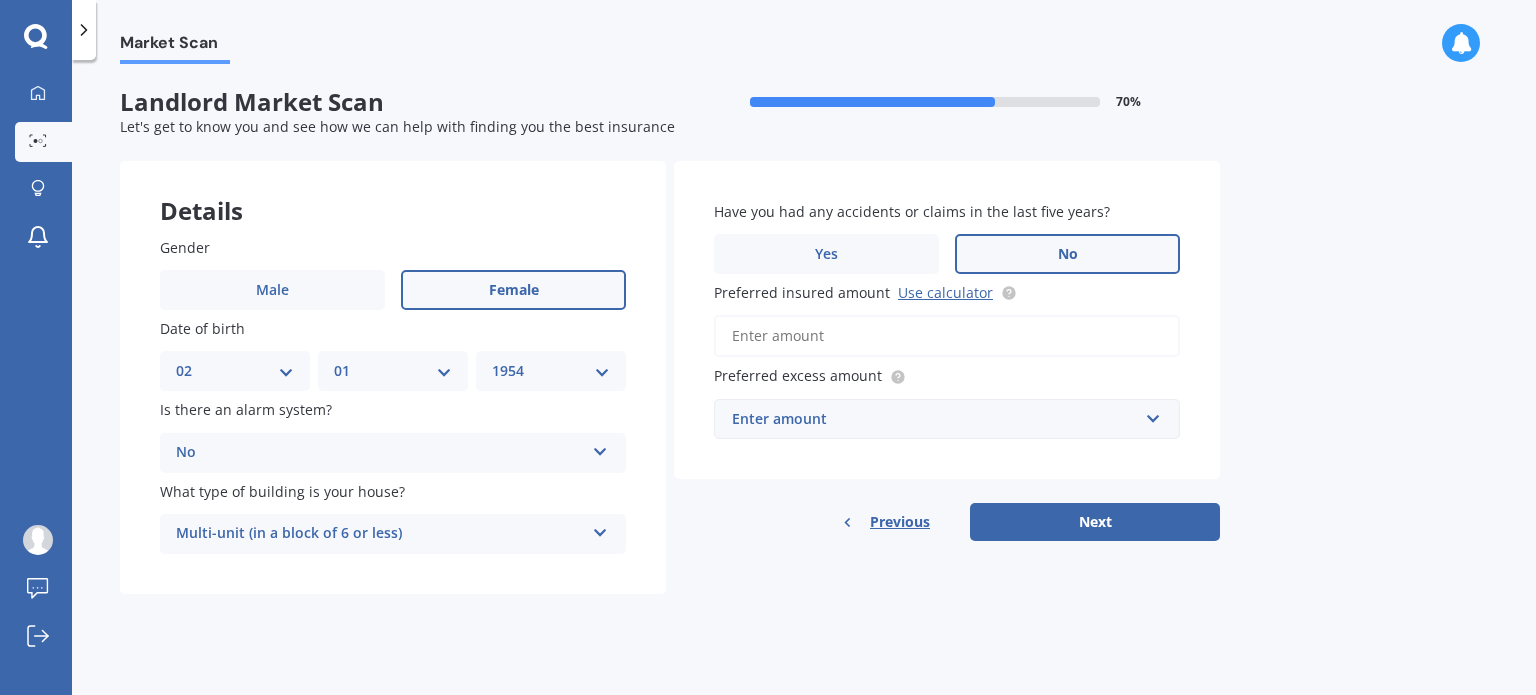click on "No" at bounding box center [272, 290] 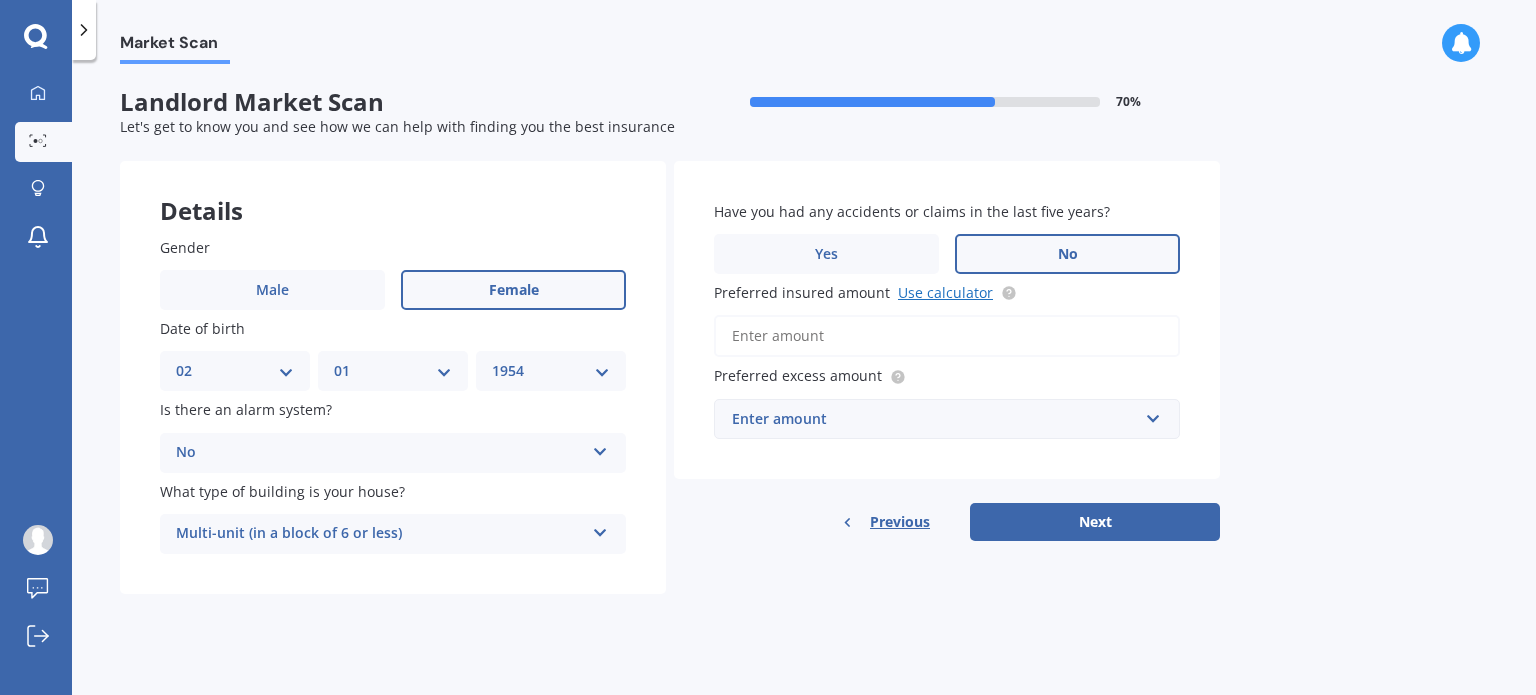 click on "Use calculator" at bounding box center (945, 292) 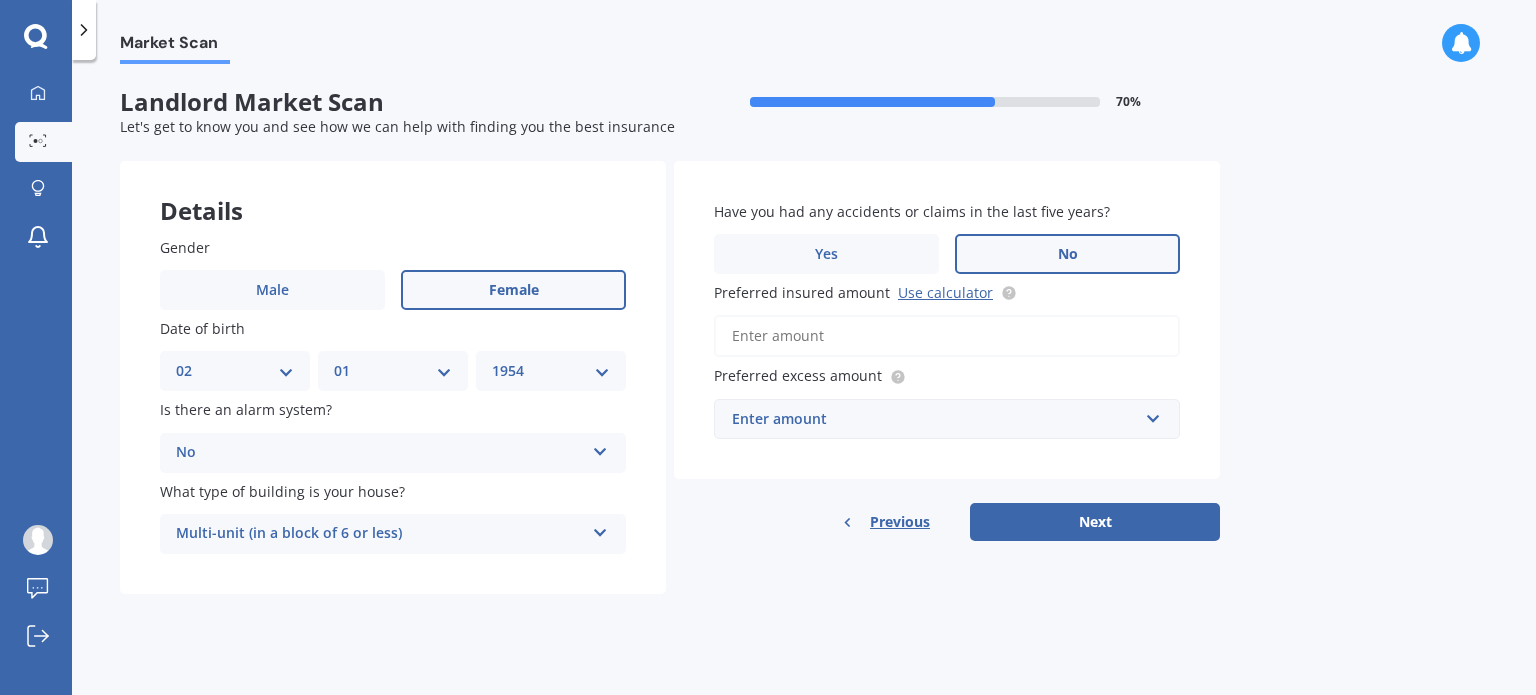click on "Preferred insured amount Use calculator" at bounding box center (947, 336) 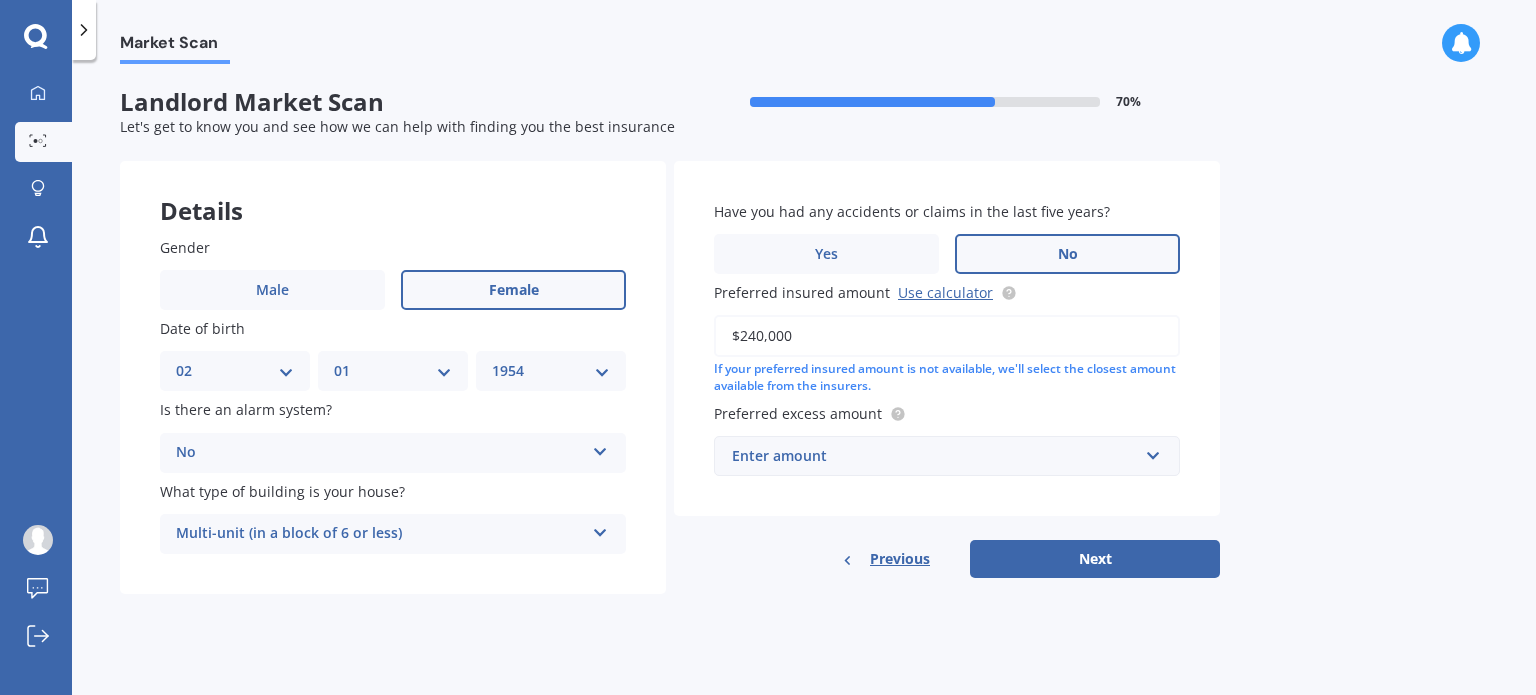 type on "$240,000" 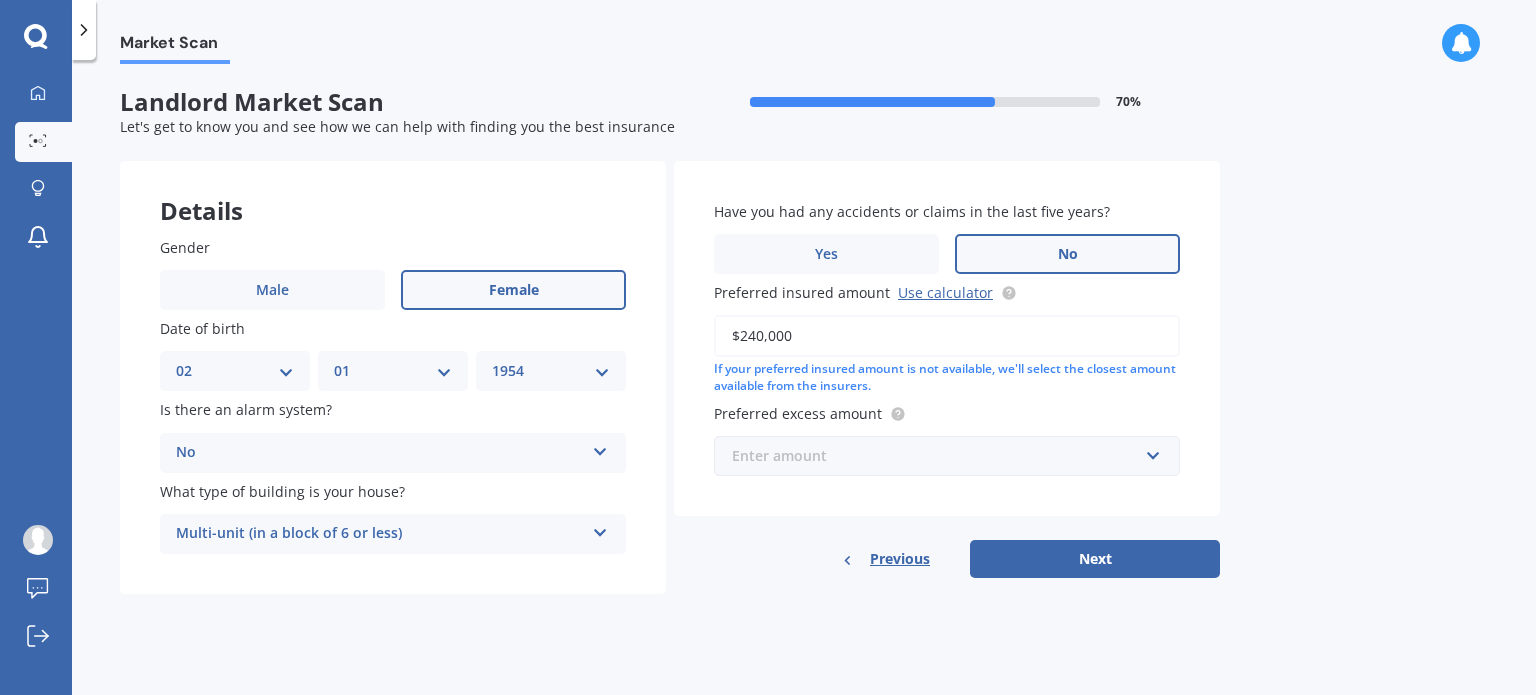 click at bounding box center (940, 456) 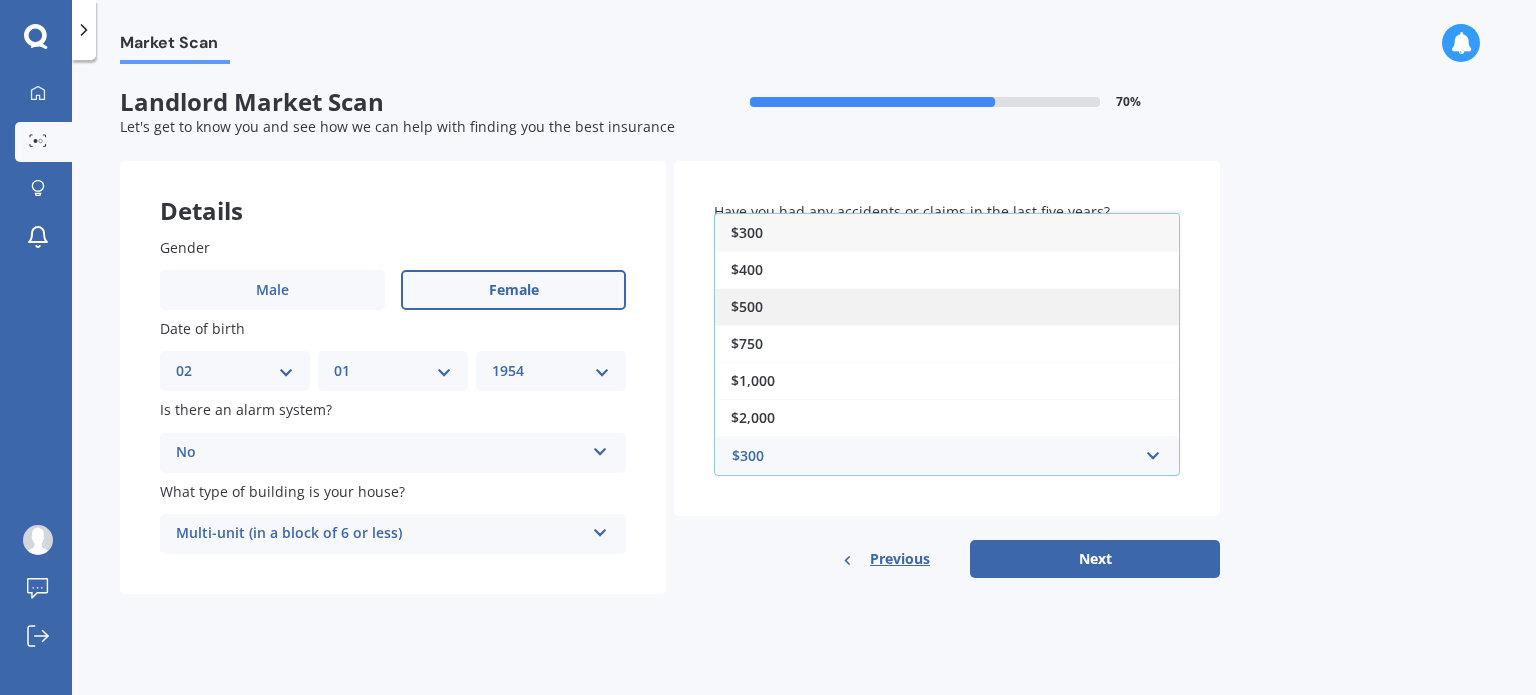 click on "$500" at bounding box center (947, 306) 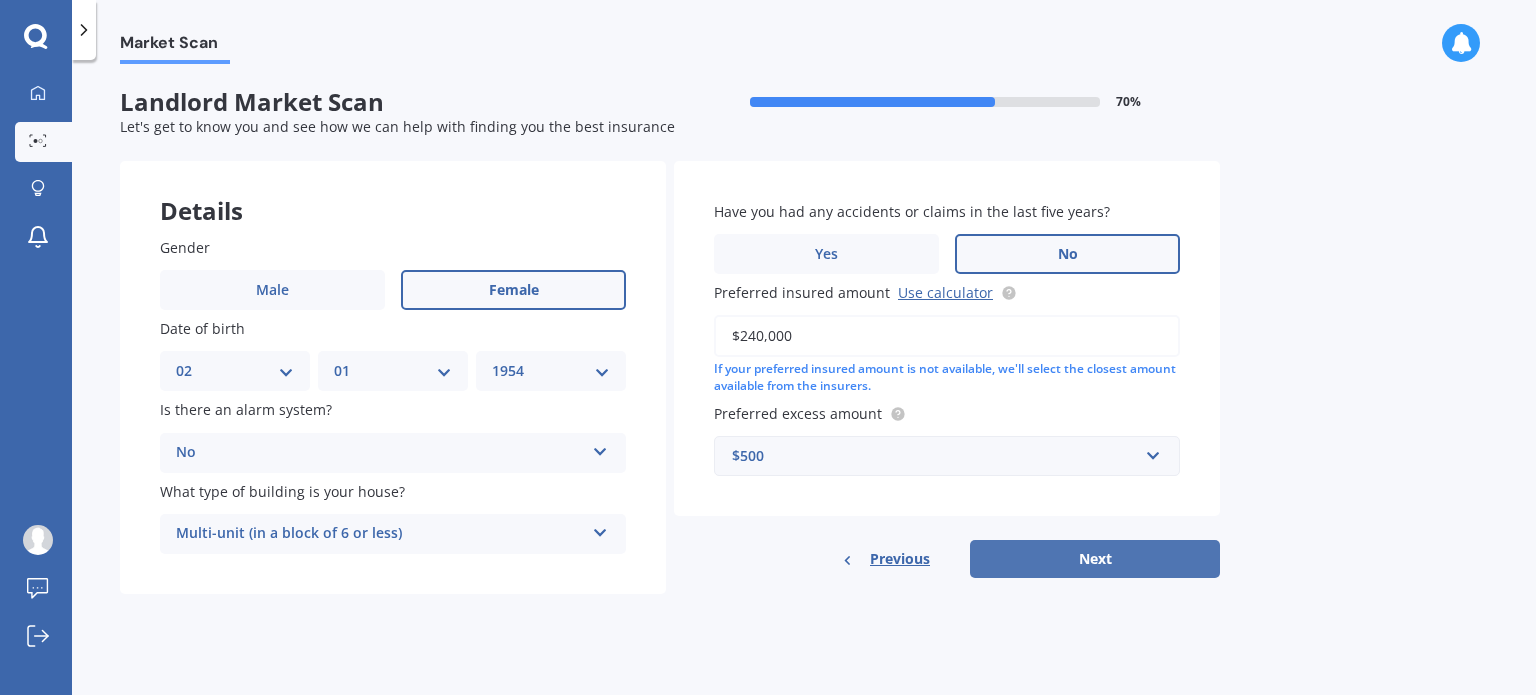 click on "Next" at bounding box center [1095, 559] 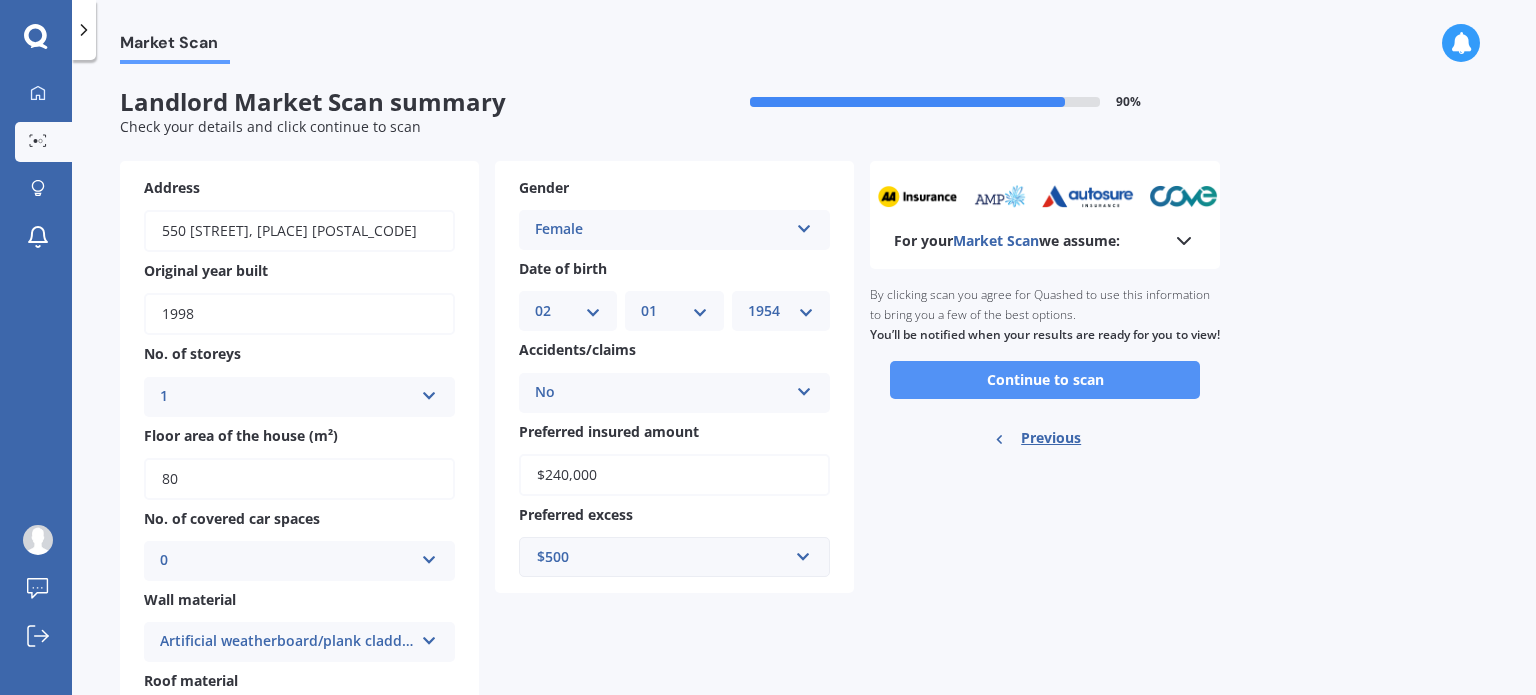 click on "Continue to scan" at bounding box center (1045, 380) 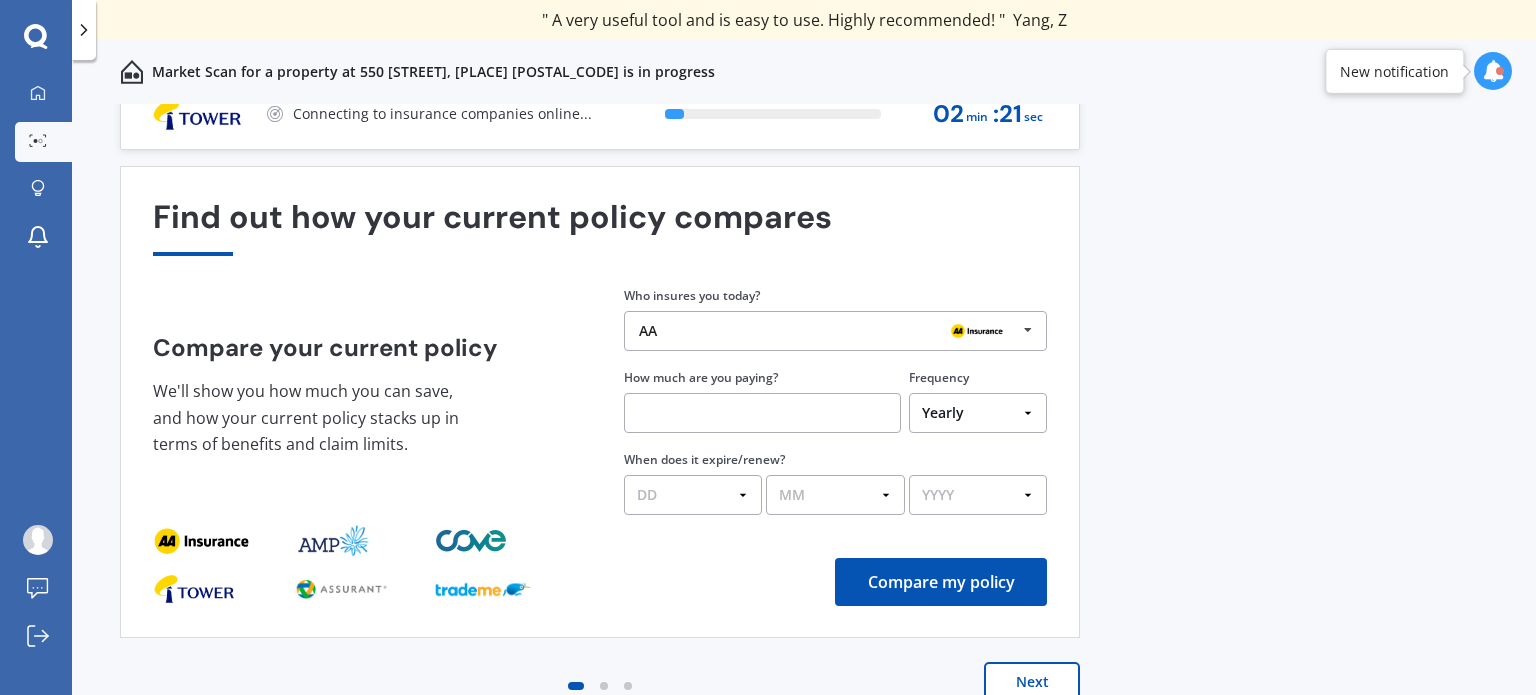 scroll, scrollTop: 28, scrollLeft: 0, axis: vertical 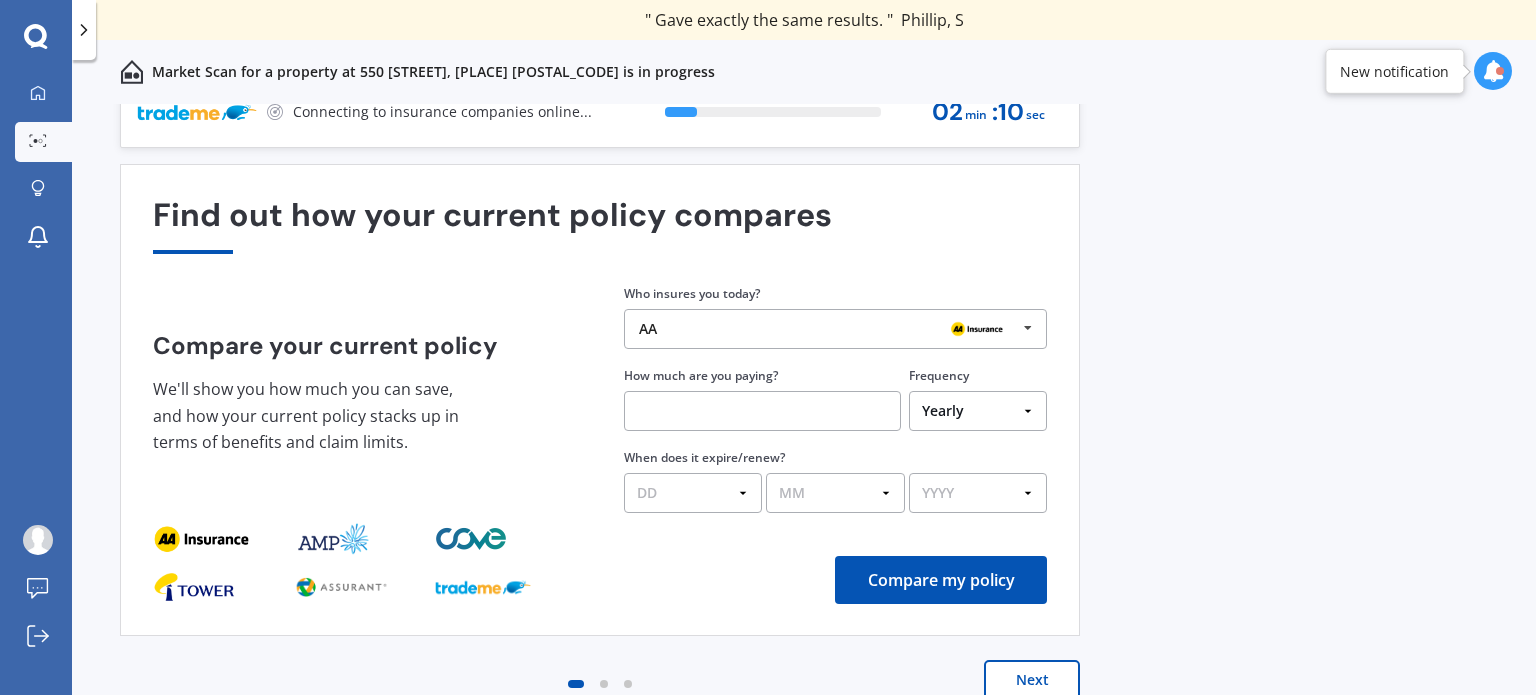 click on "Find out how your current policy compares Compare your current policy  We'll show you how much you can save, and how your current policy stacks up in terms of benefits and claim limits. Enter your policy information Who insures you today? AA AA Tower AMI State AMP ANZ ASB BNZ Trade Me Insurance Westpac Other How much are you paying? Frequency Yearly Six-Monthly Quarterly Monthly Fortnightly Weekly One-Off When does it expire/renew? DD 01 02 03 04 05 06 07 08 09 10 11 12 13 14 15 16 17 18 19 20 21 22 23 24 25 26 27 28 29 30 31 MM 01 02 03 04 05 06 07 08 09 10 11 12 YYYY 2026 2025 2024 Compare my policy" at bounding box center (600, 400) 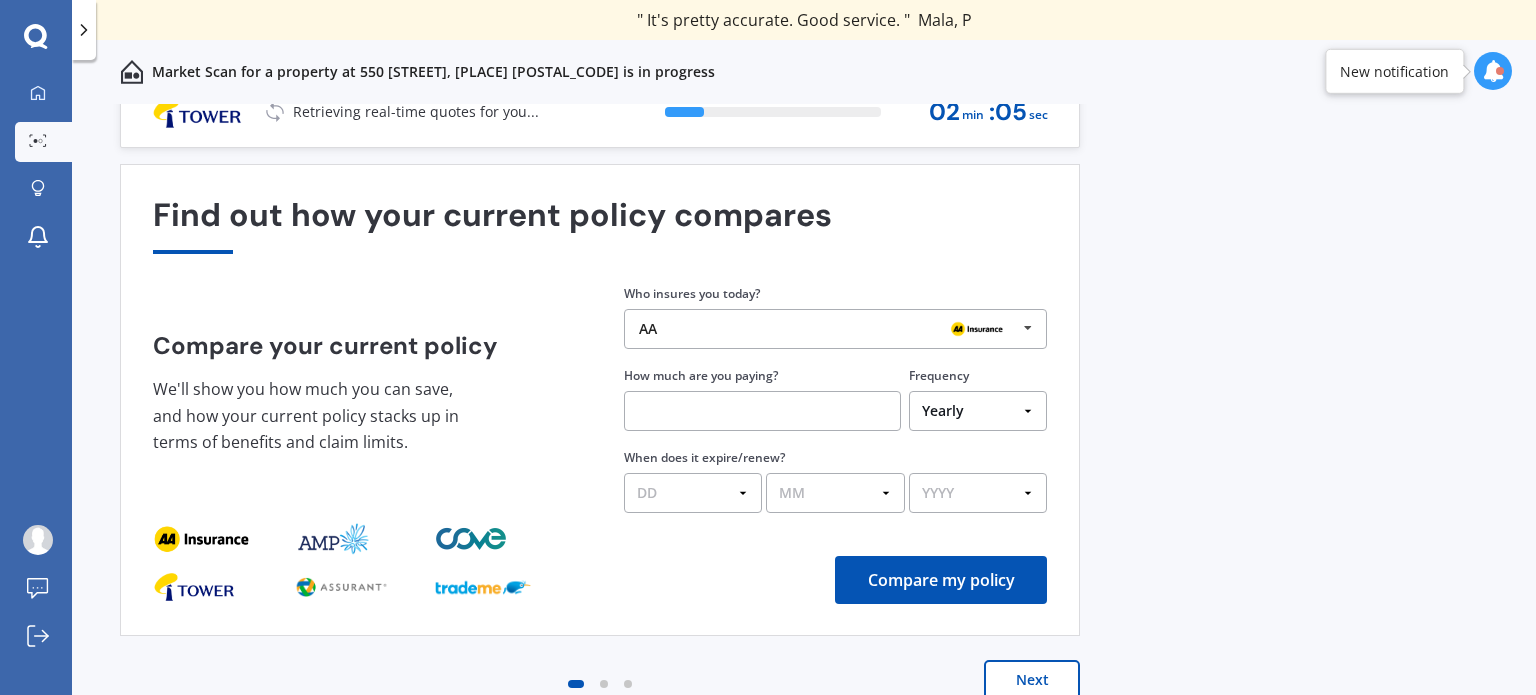 click on "Next" at bounding box center [1032, 680] 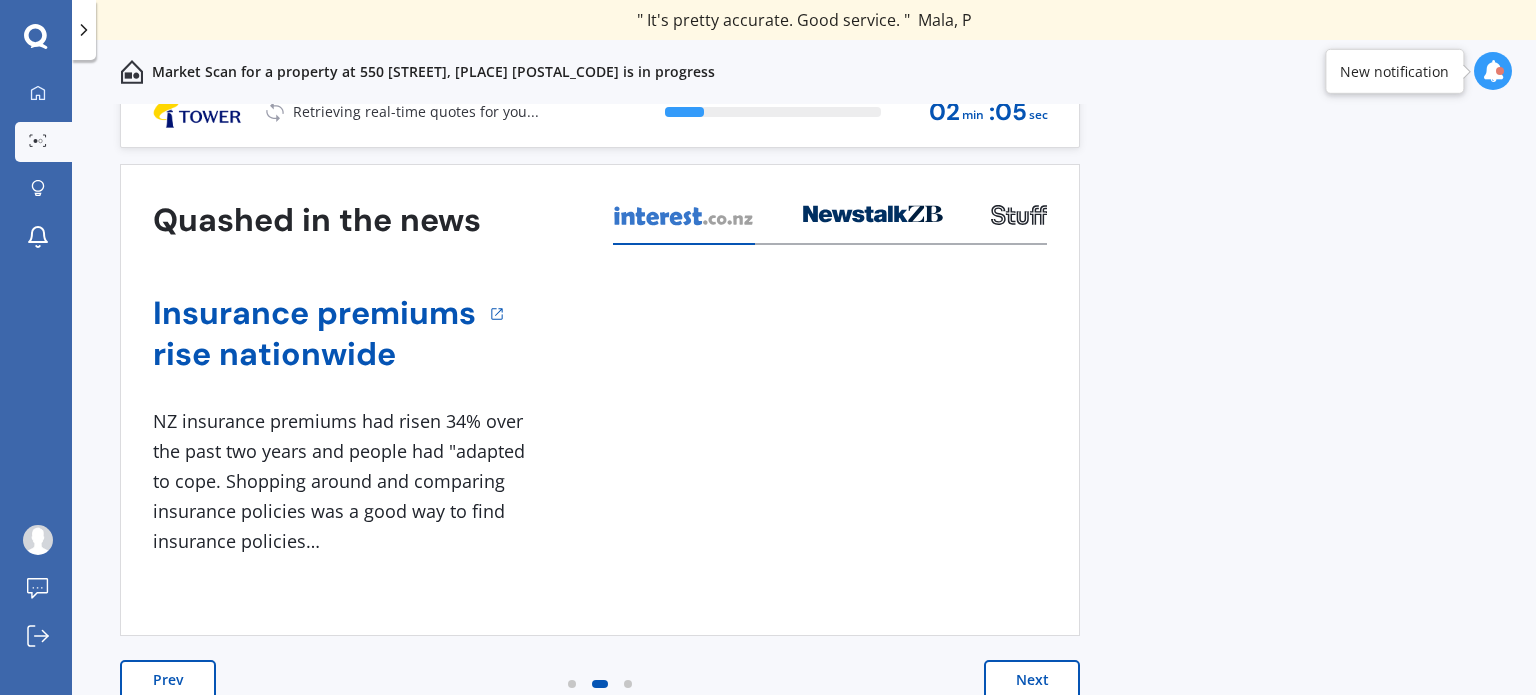 scroll, scrollTop: 0, scrollLeft: 0, axis: both 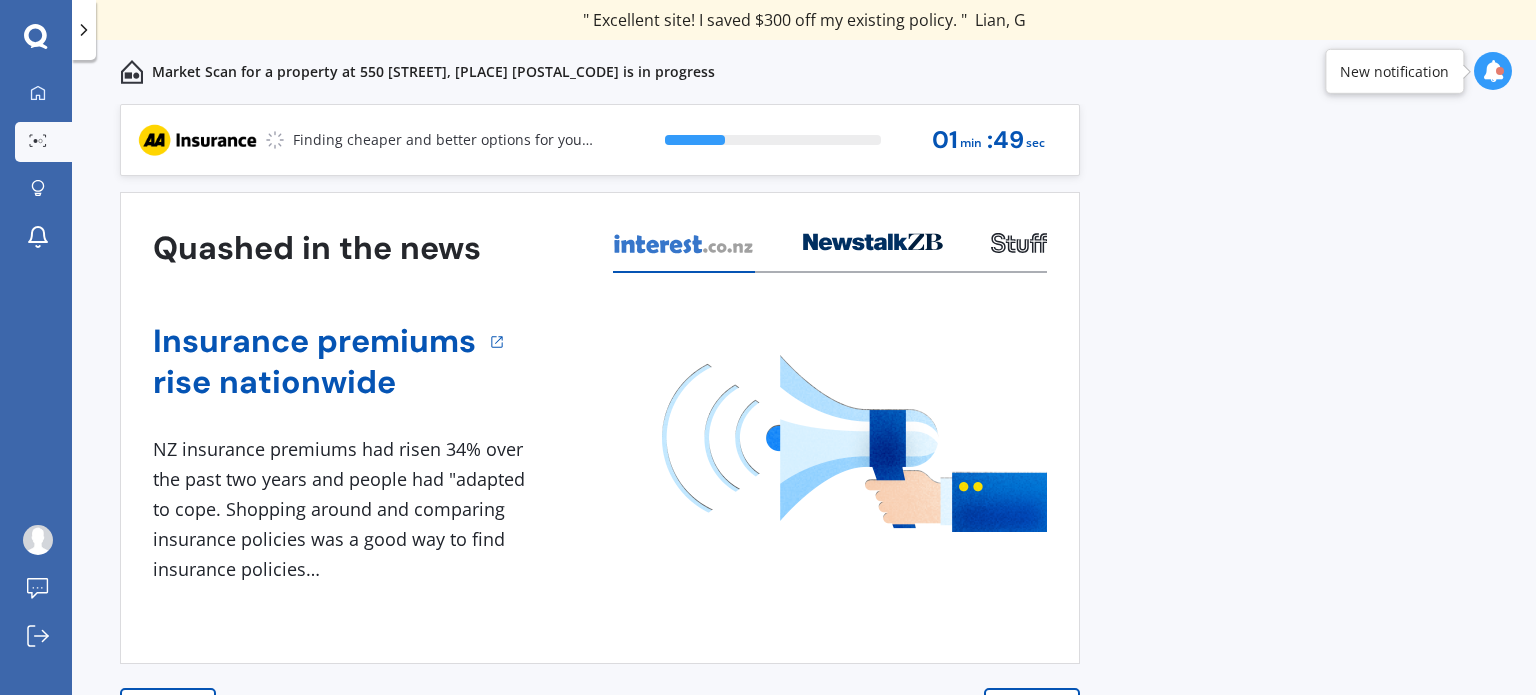 type 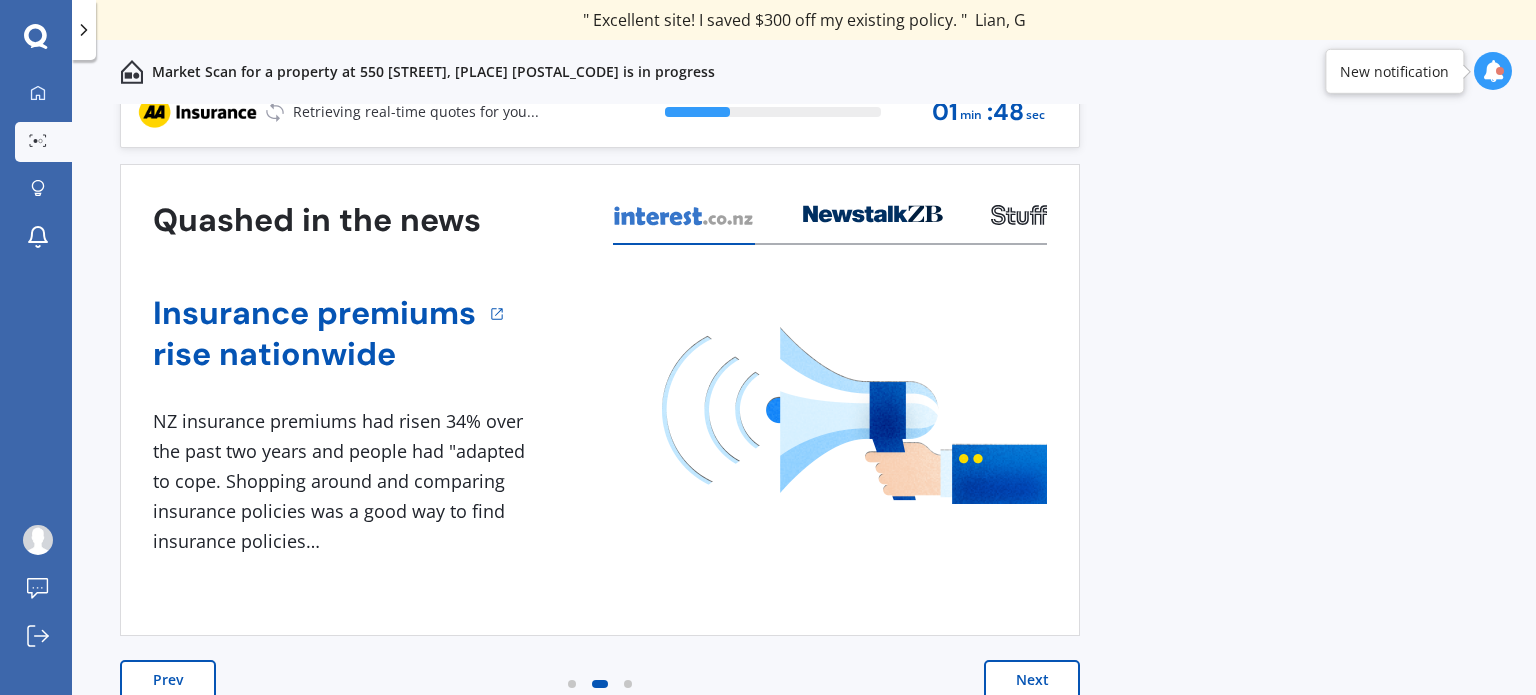 scroll, scrollTop: 28, scrollLeft: 0, axis: vertical 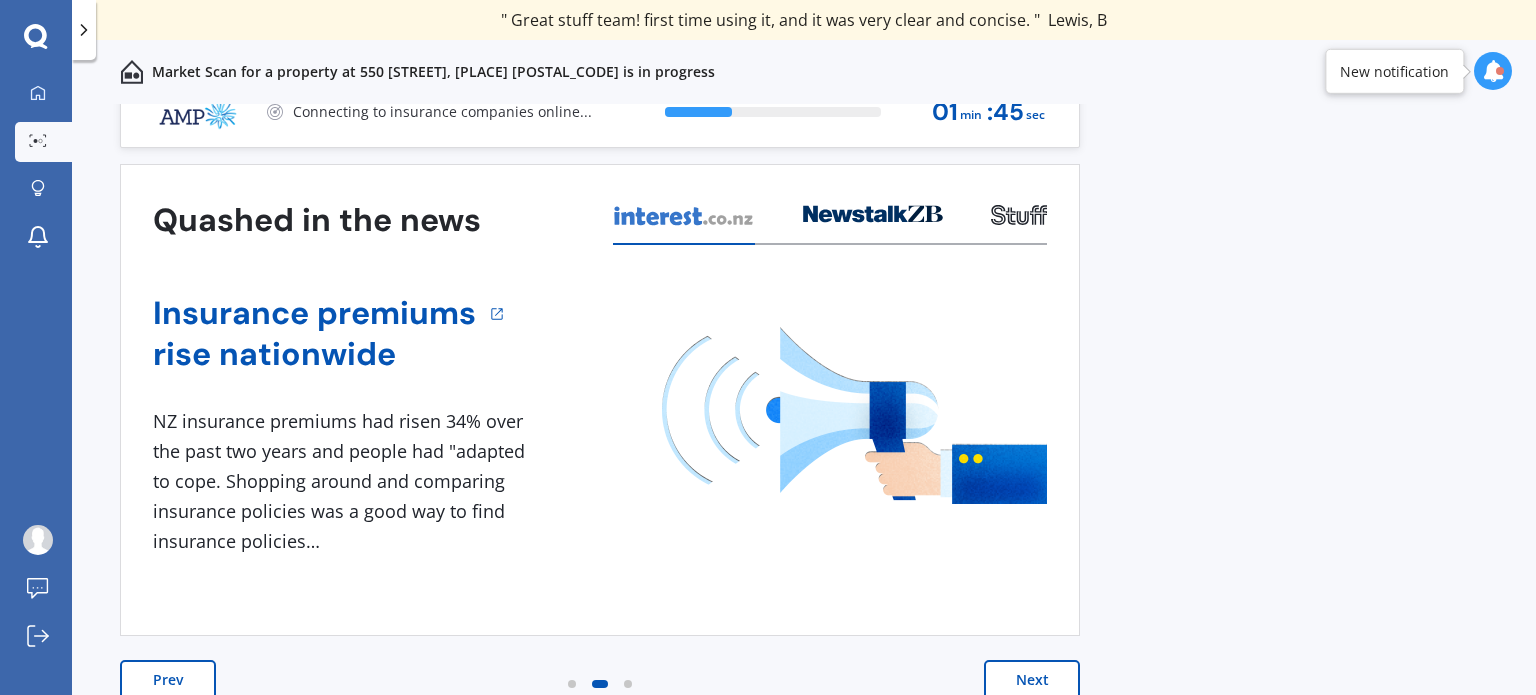 click on "Next" at bounding box center (1032, 680) 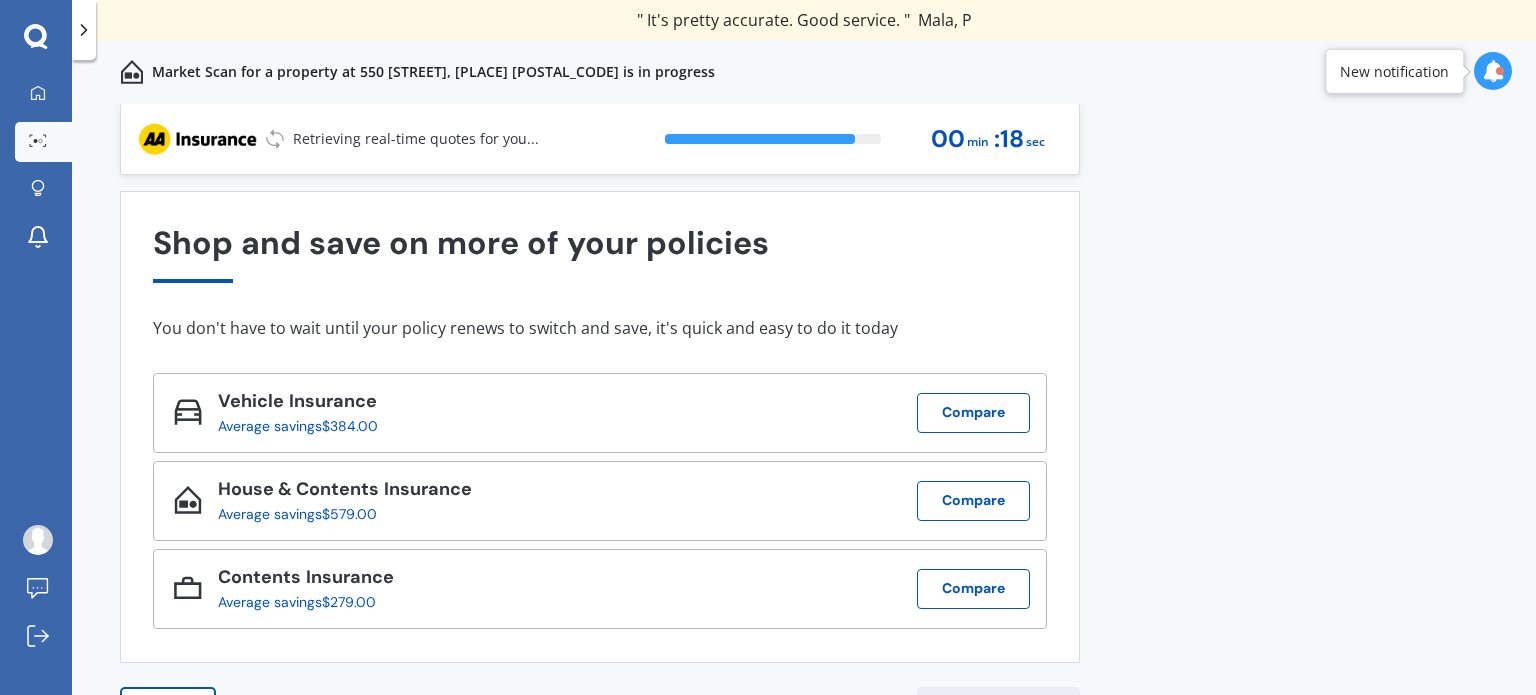 scroll, scrollTop: 0, scrollLeft: 0, axis: both 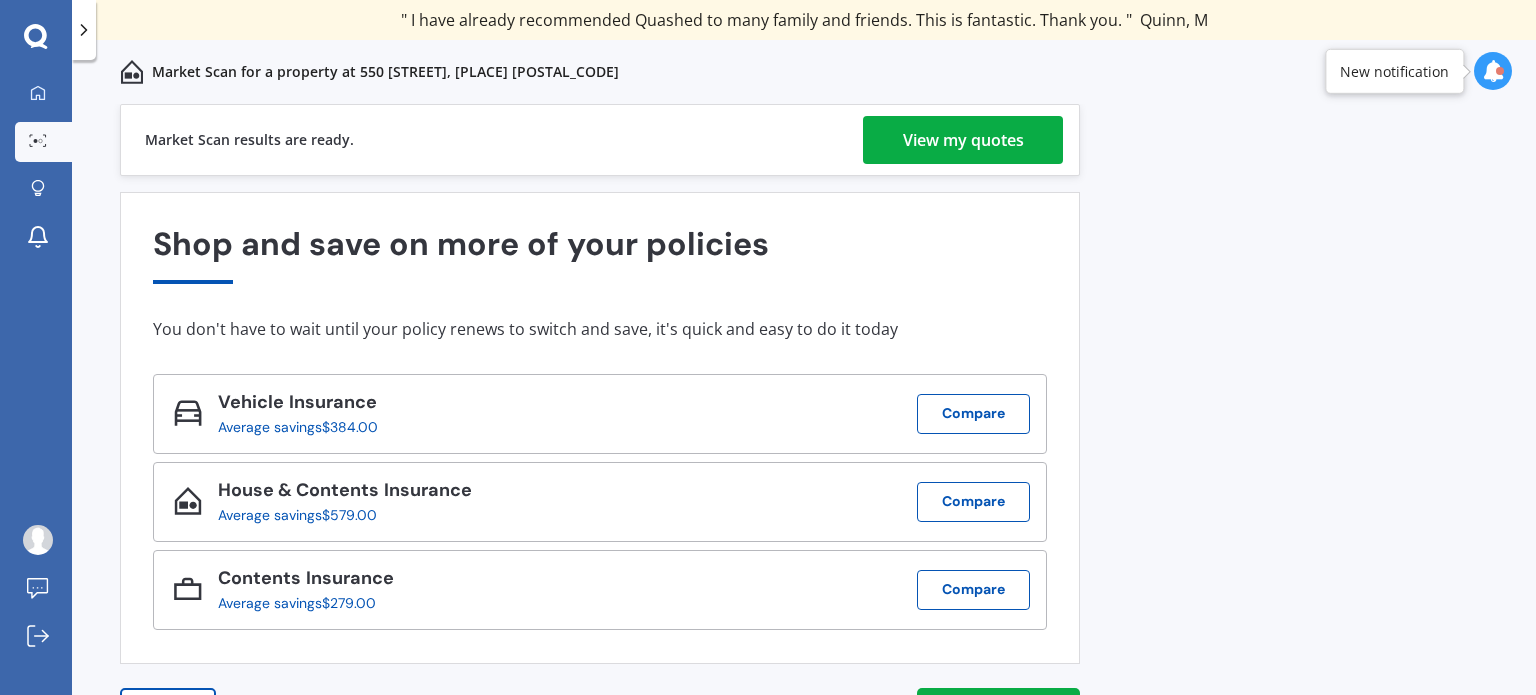 click on "View my quotes" at bounding box center (963, 140) 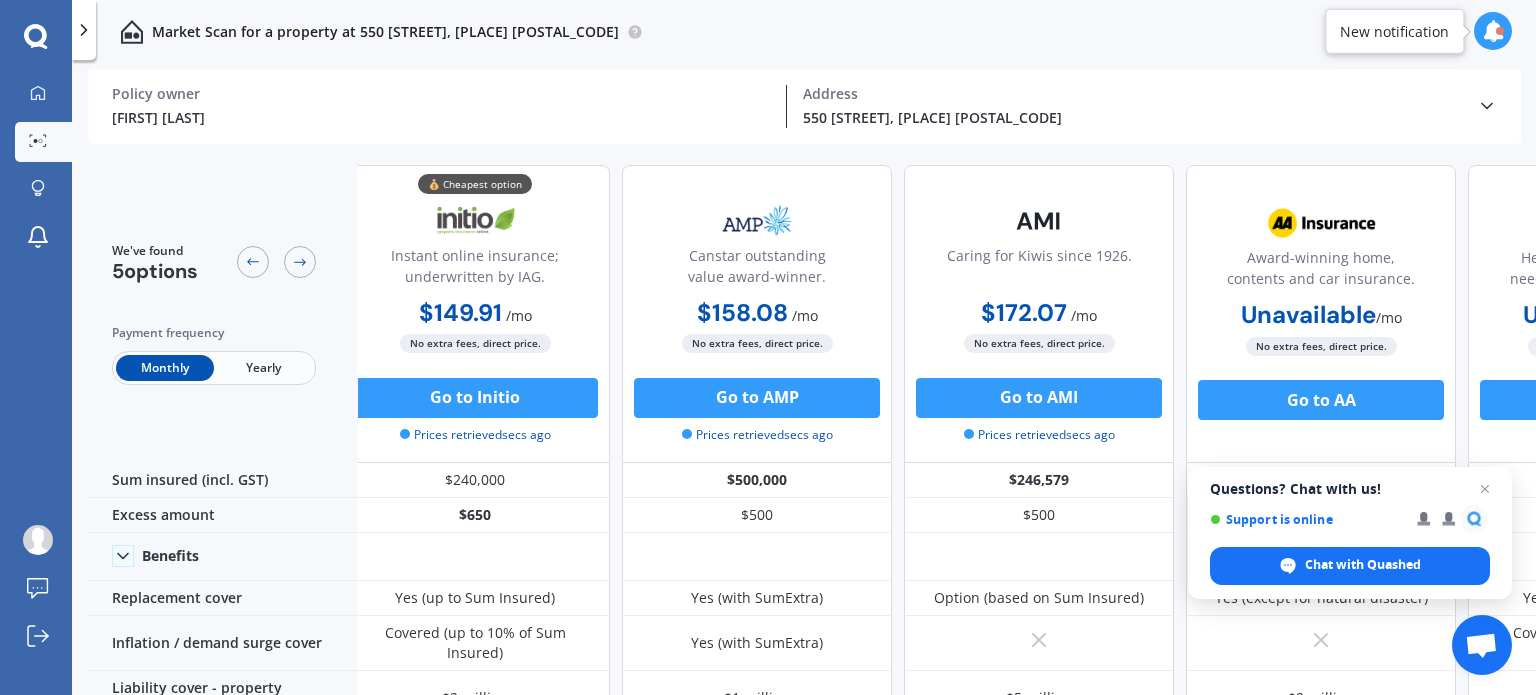 scroll, scrollTop: 0, scrollLeft: 0, axis: both 